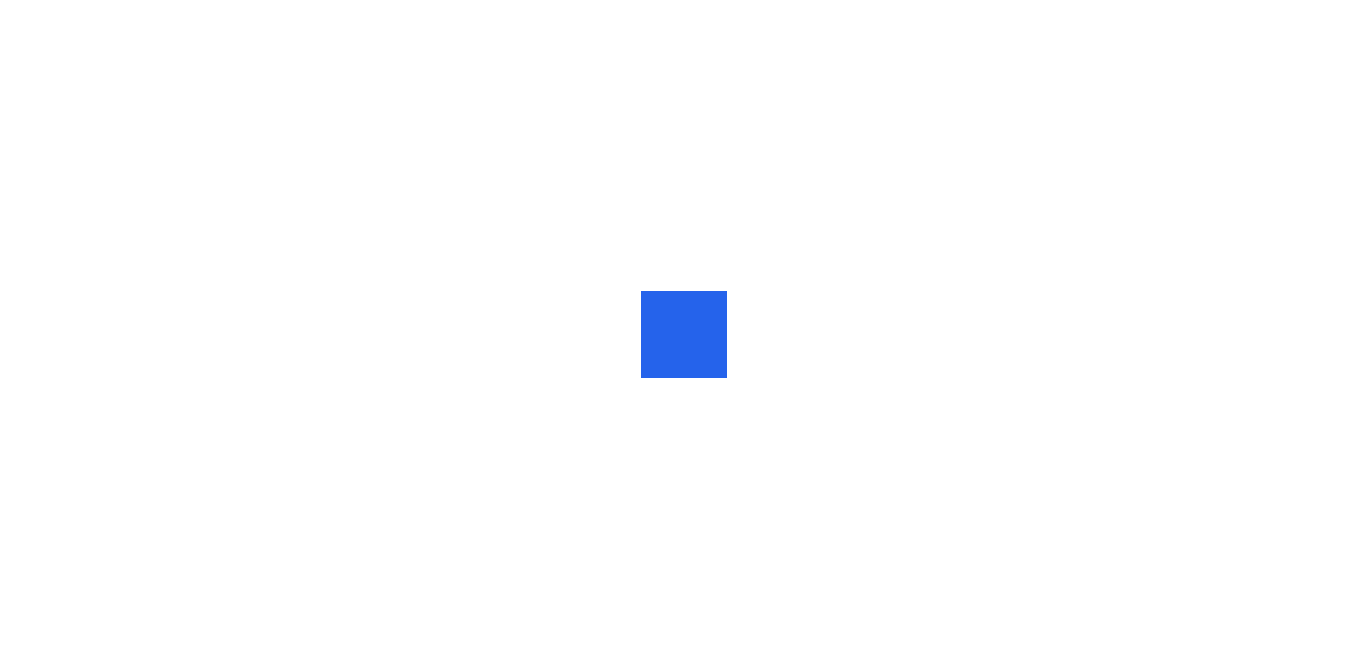 scroll, scrollTop: 0, scrollLeft: 0, axis: both 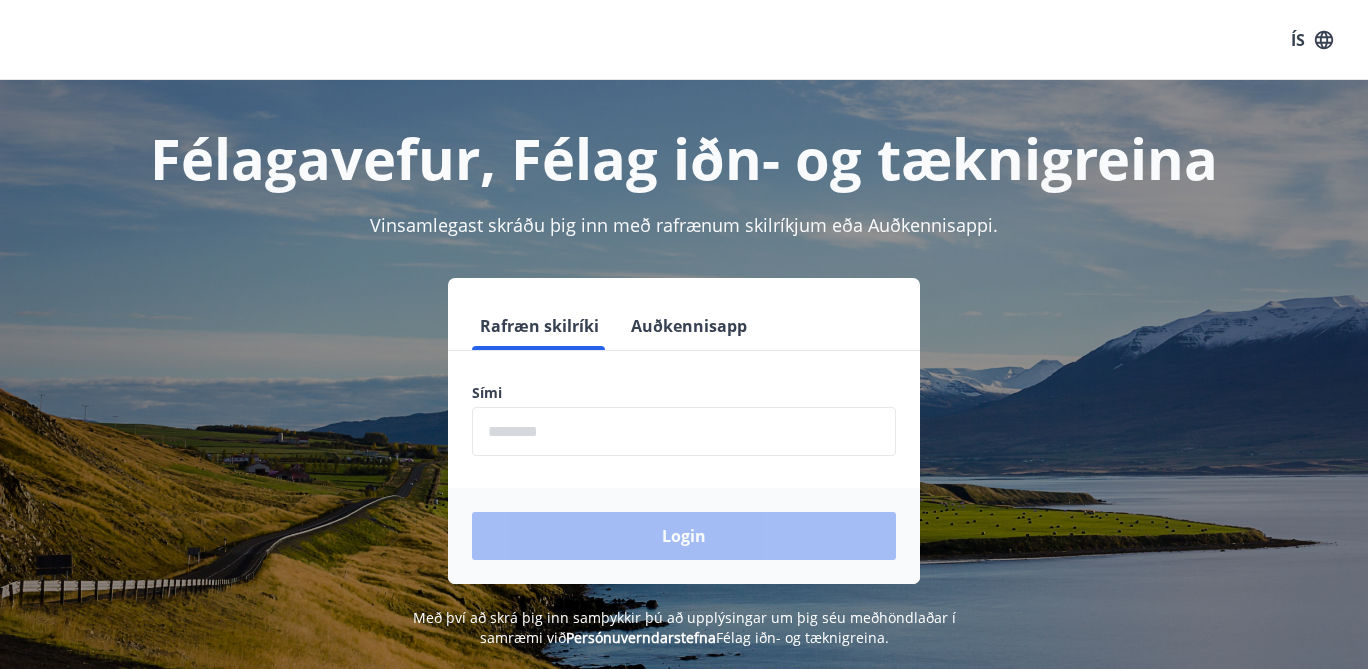 click at bounding box center [684, 431] 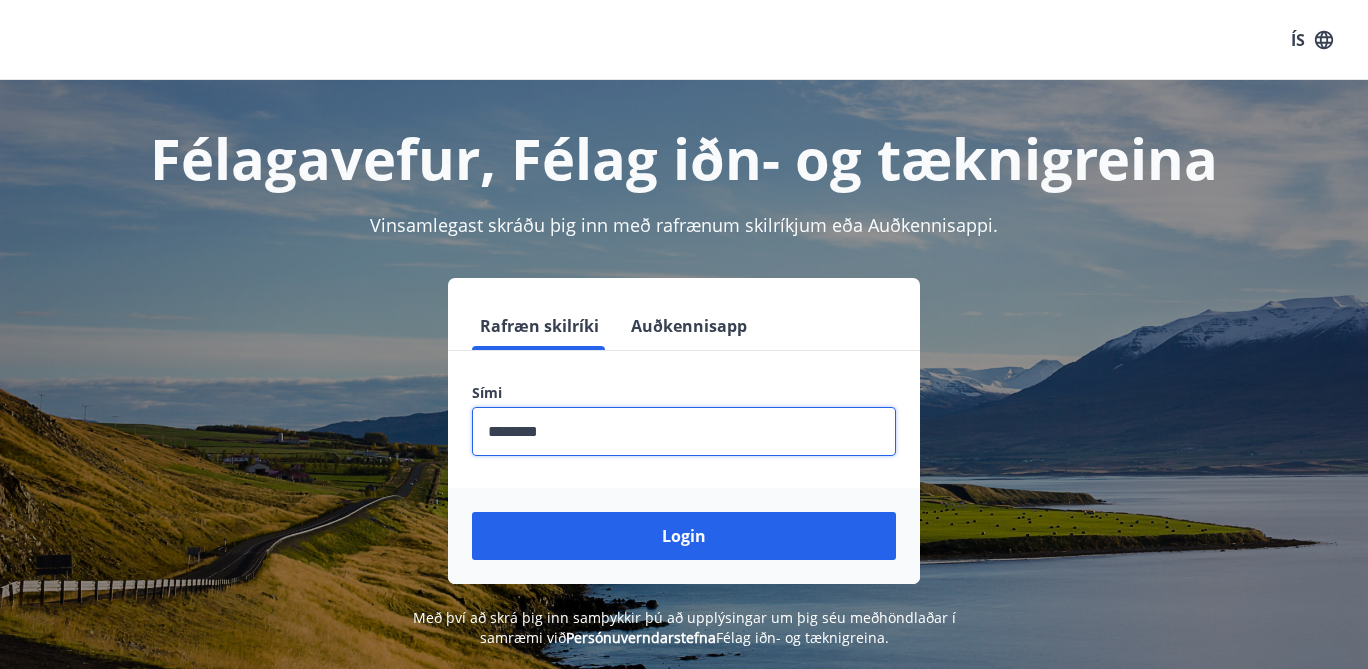 type on "********" 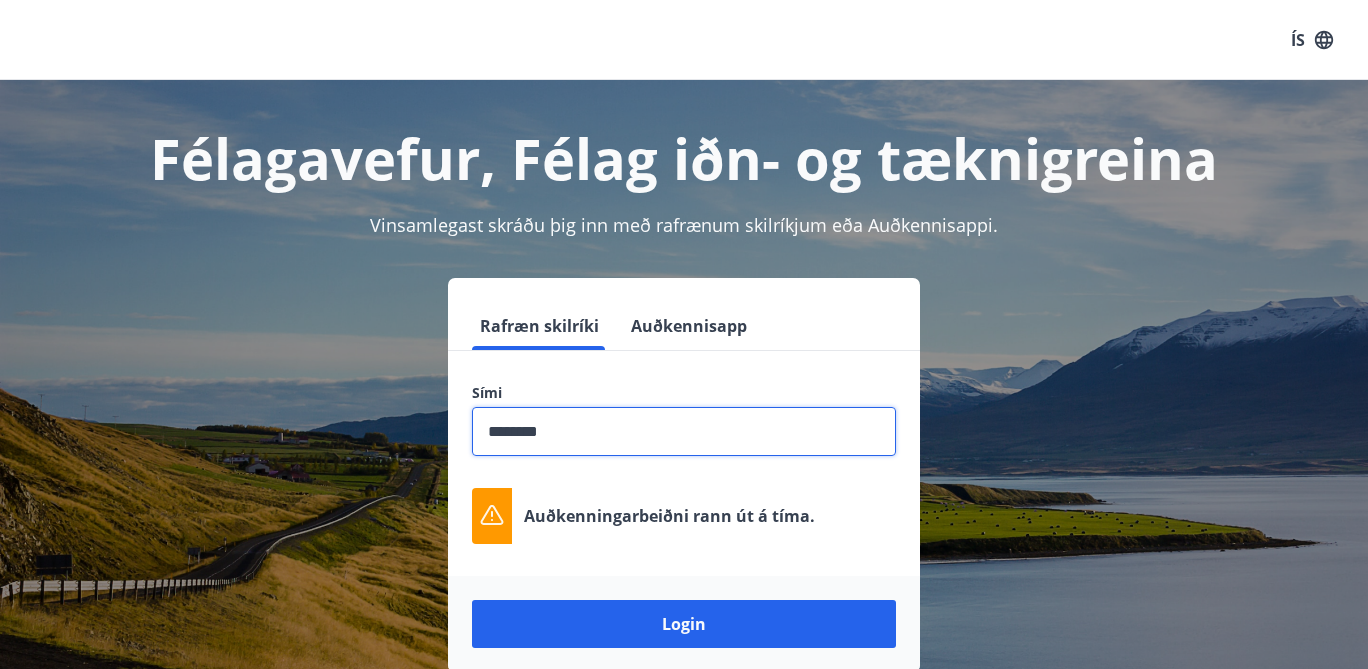 drag, startPoint x: 567, startPoint y: 431, endPoint x: 446, endPoint y: 430, distance: 121.004135 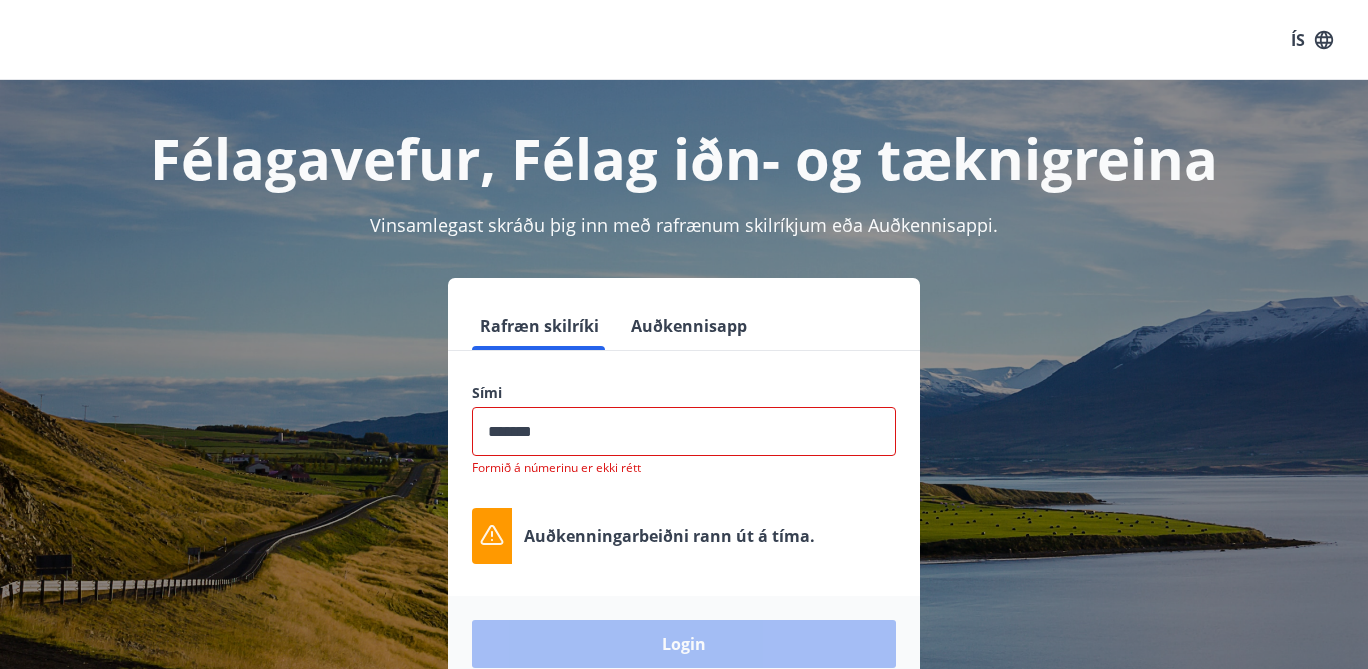 type on "********" 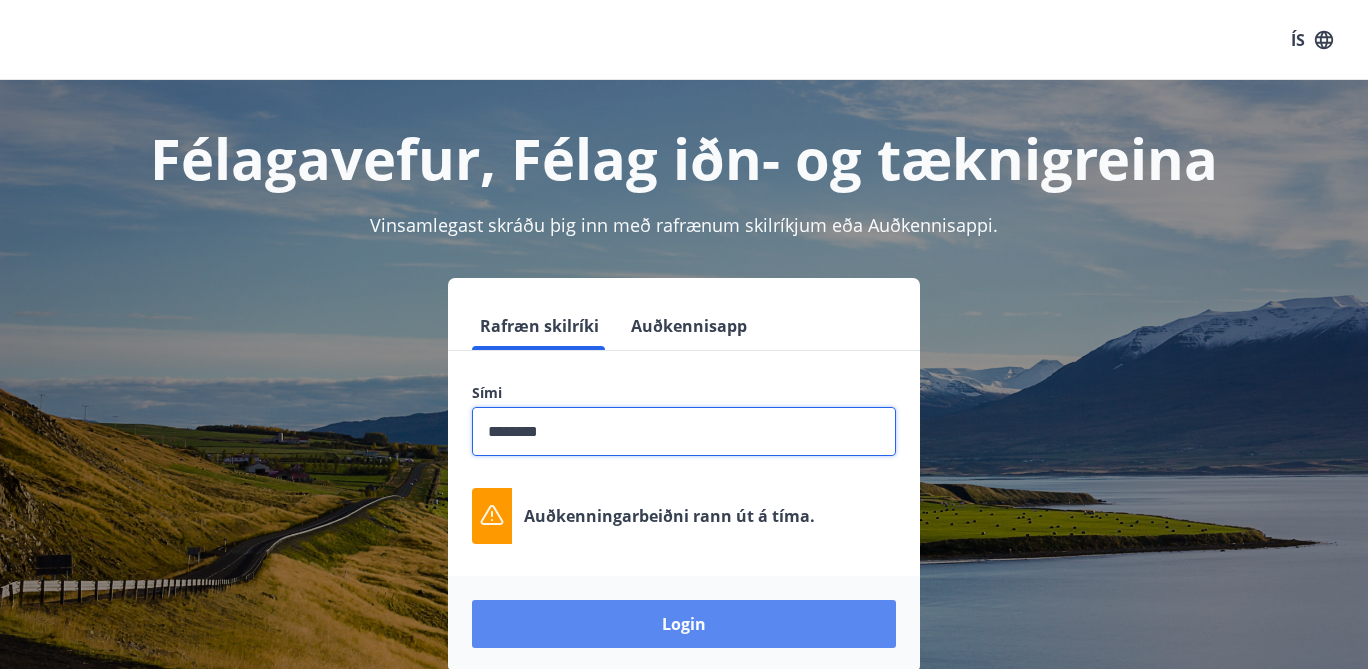 click on "Login" at bounding box center [684, 624] 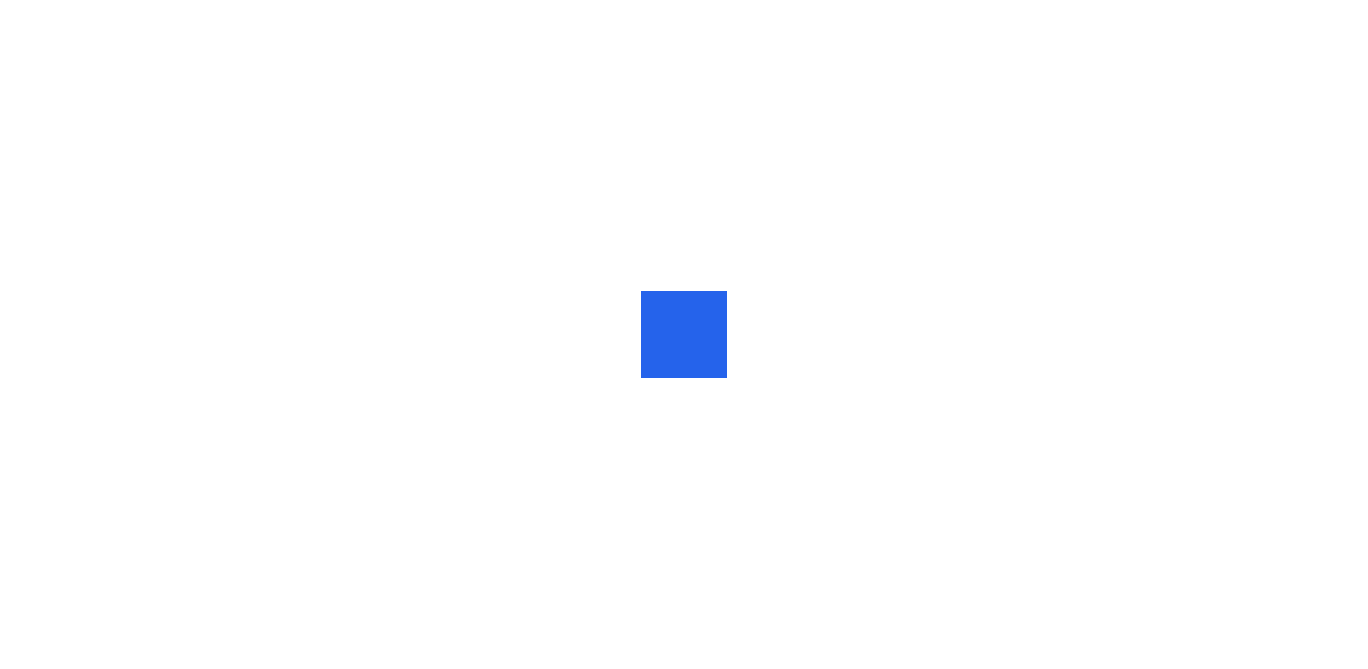 scroll, scrollTop: 0, scrollLeft: 0, axis: both 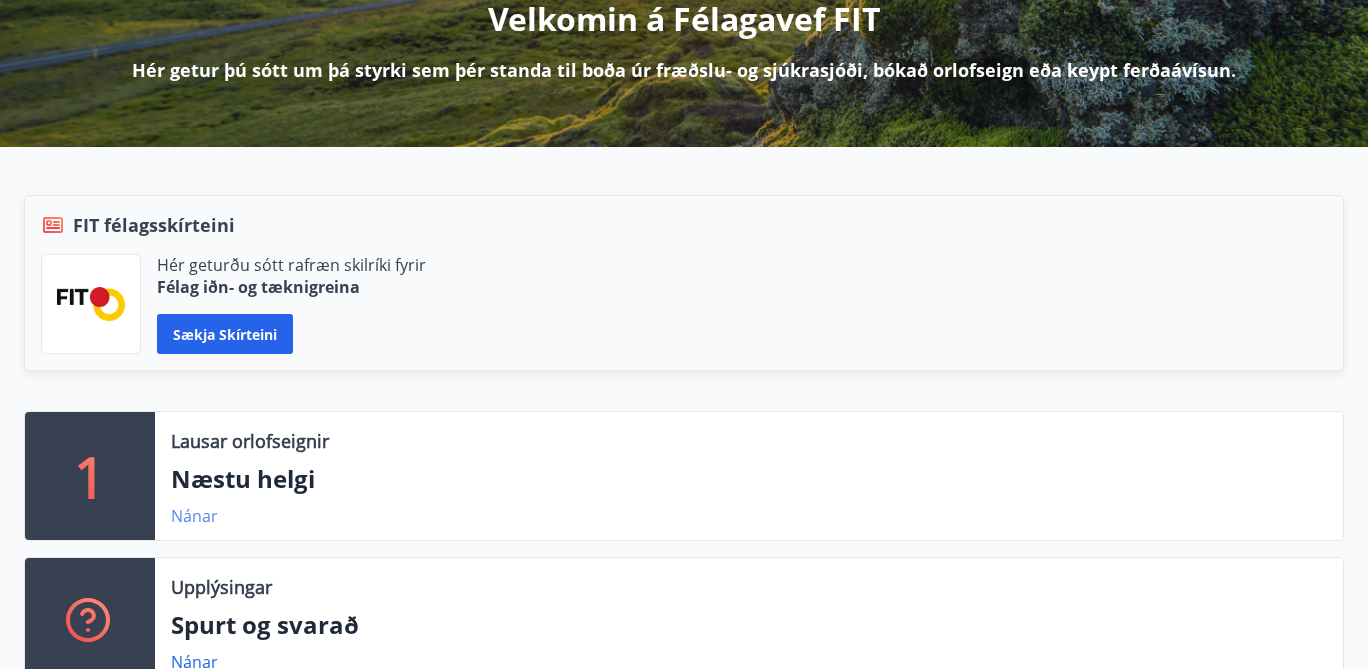 click on "Nánar" at bounding box center [194, 516] 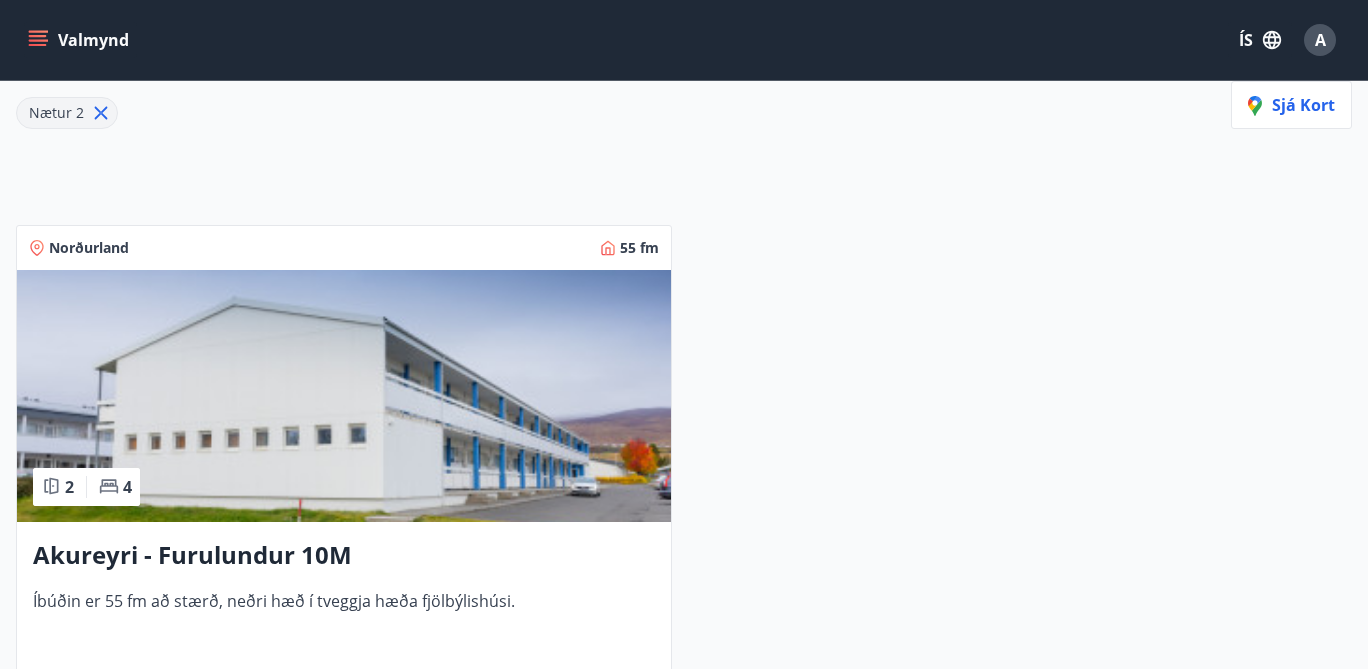 scroll, scrollTop: 0, scrollLeft: 0, axis: both 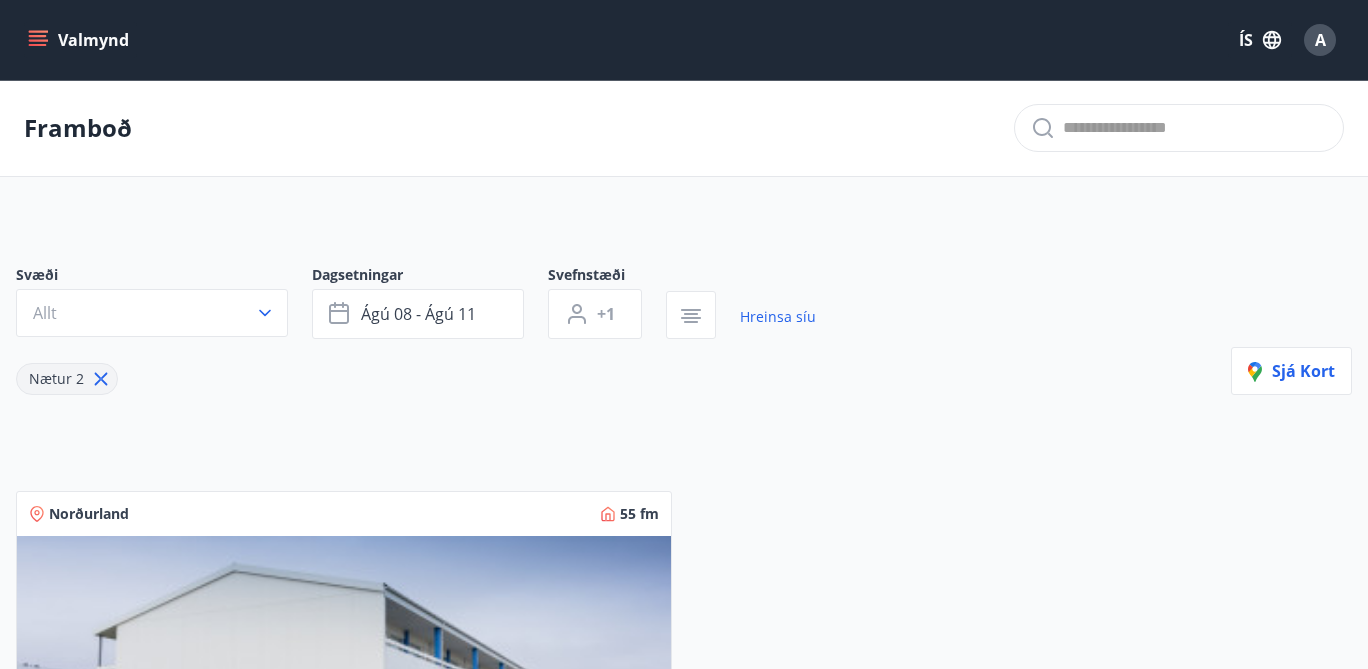 click 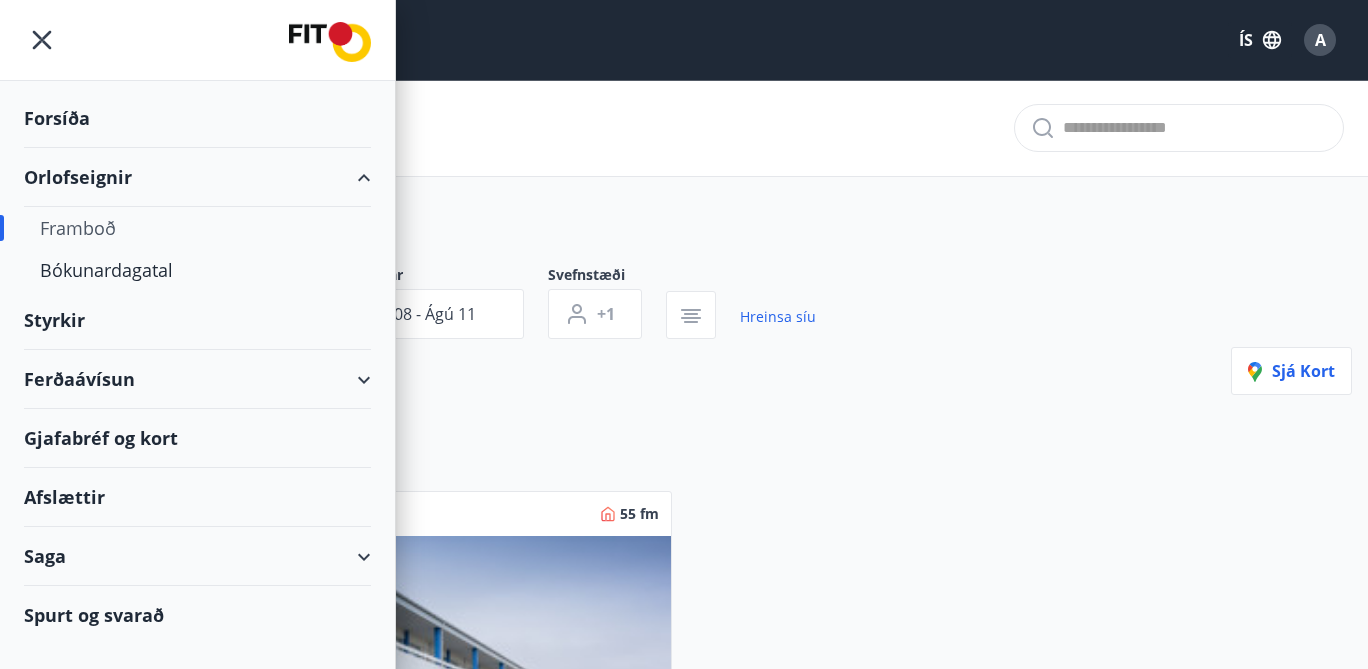 click on "Orlofseignir" at bounding box center (197, 177) 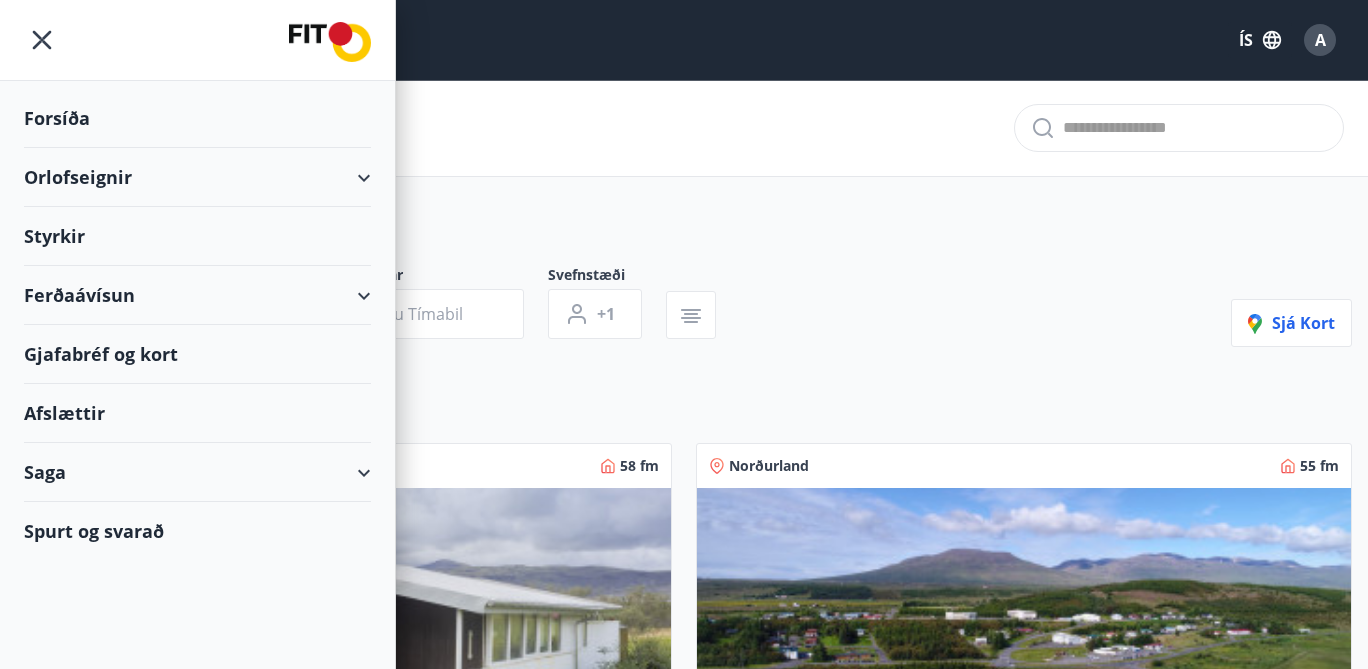 type on "*" 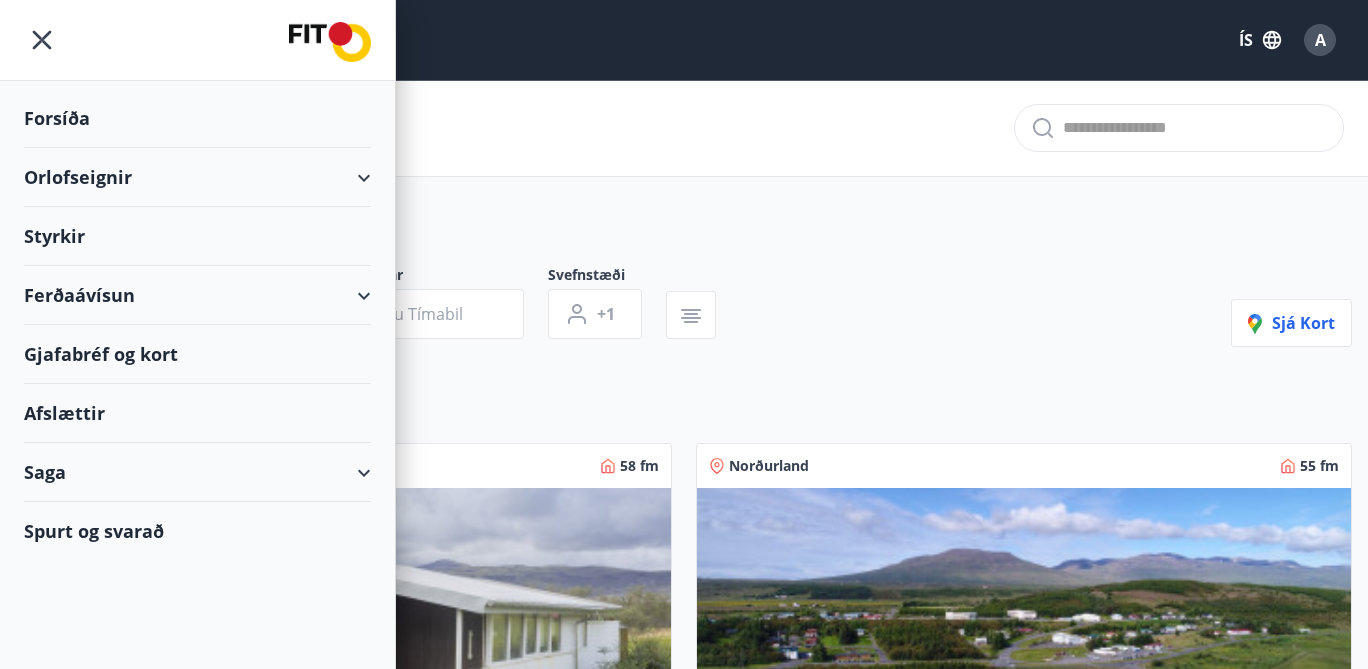 scroll, scrollTop: 280, scrollLeft: 0, axis: vertical 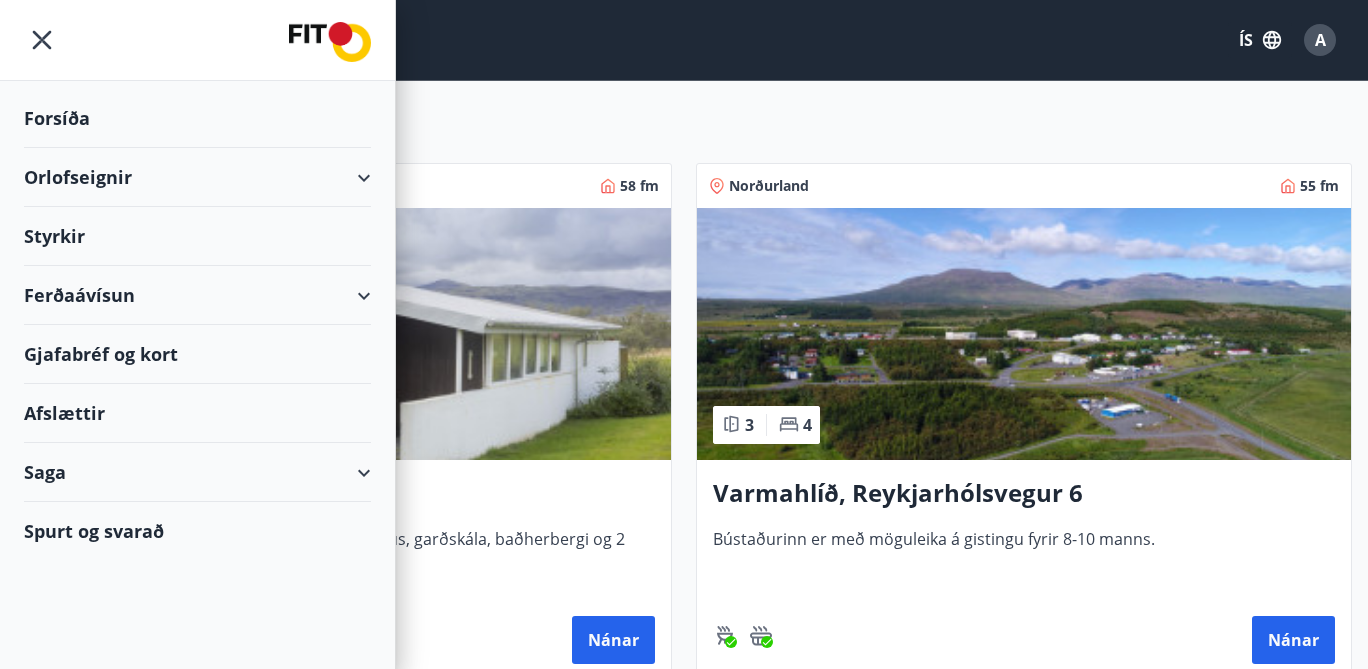 click 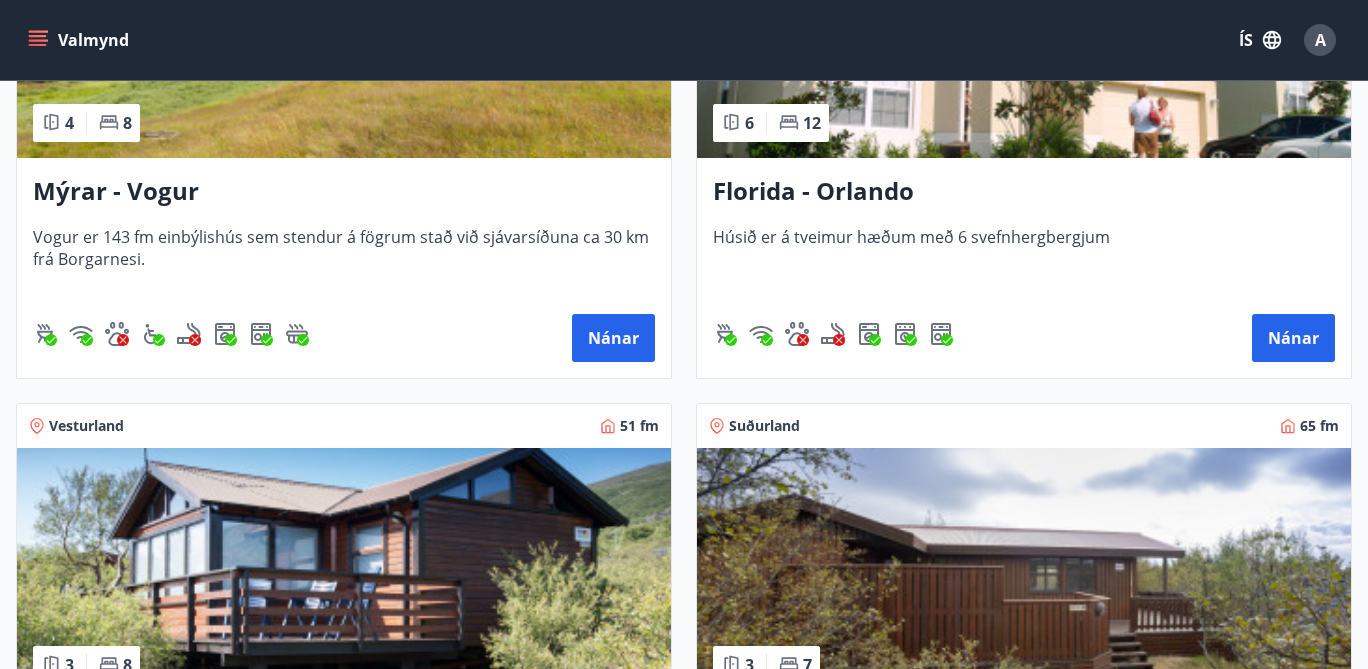 scroll, scrollTop: 3833, scrollLeft: 0, axis: vertical 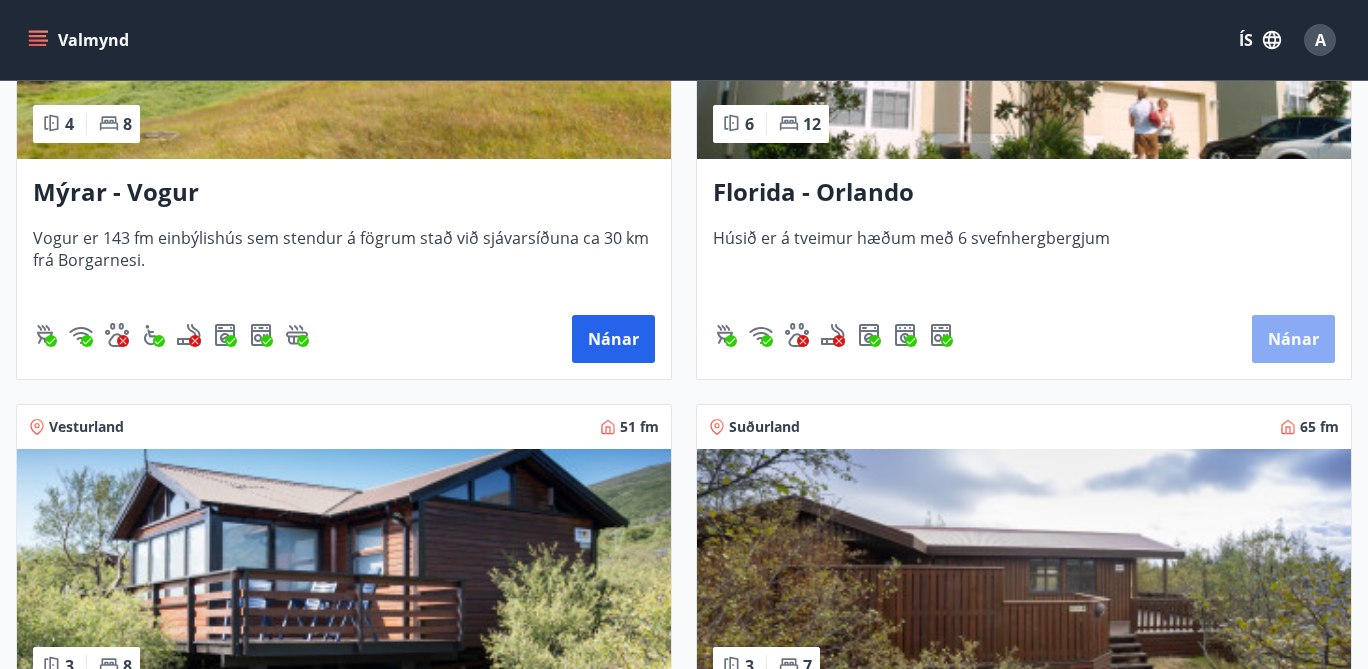 click on "Nánar" at bounding box center (1293, 339) 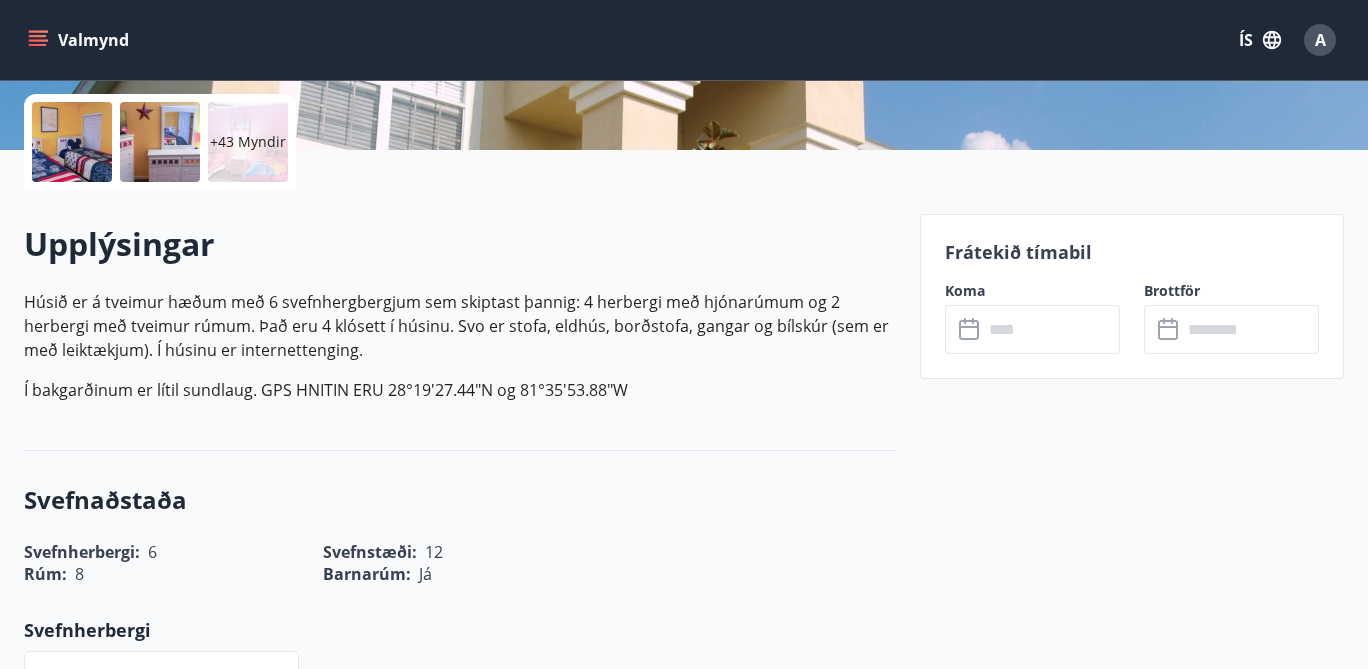 scroll, scrollTop: 458, scrollLeft: 0, axis: vertical 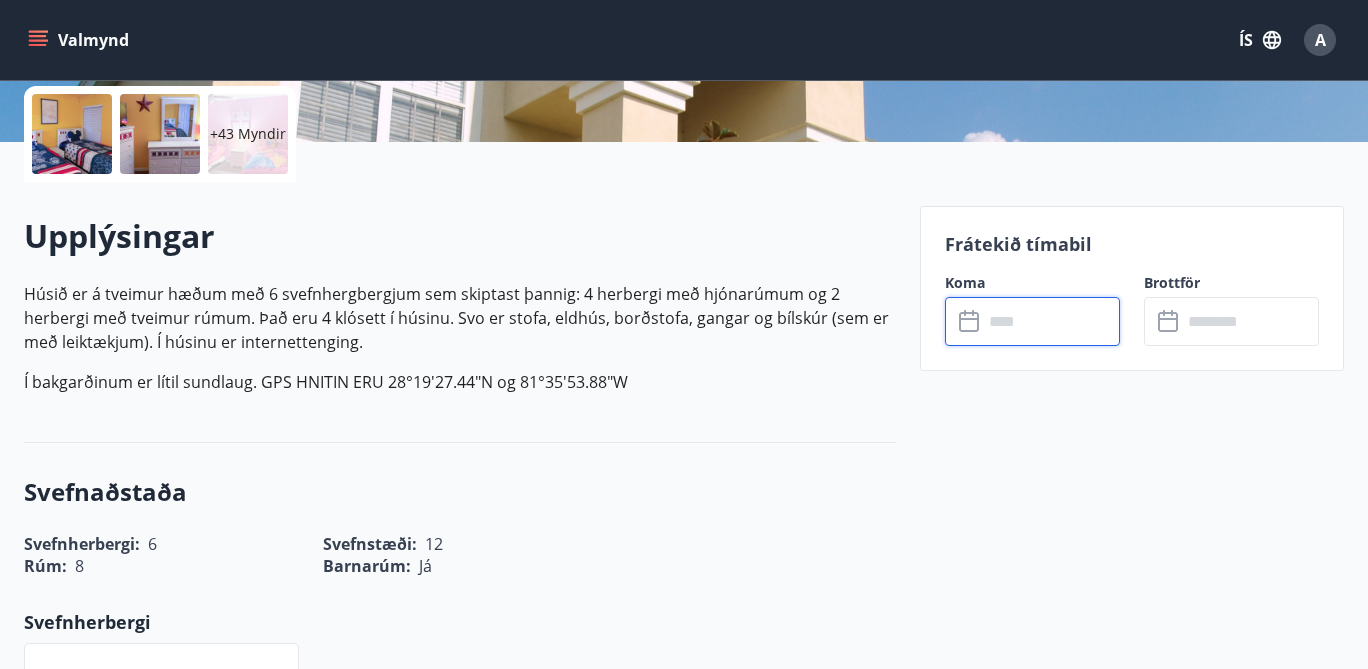 click at bounding box center [1051, 321] 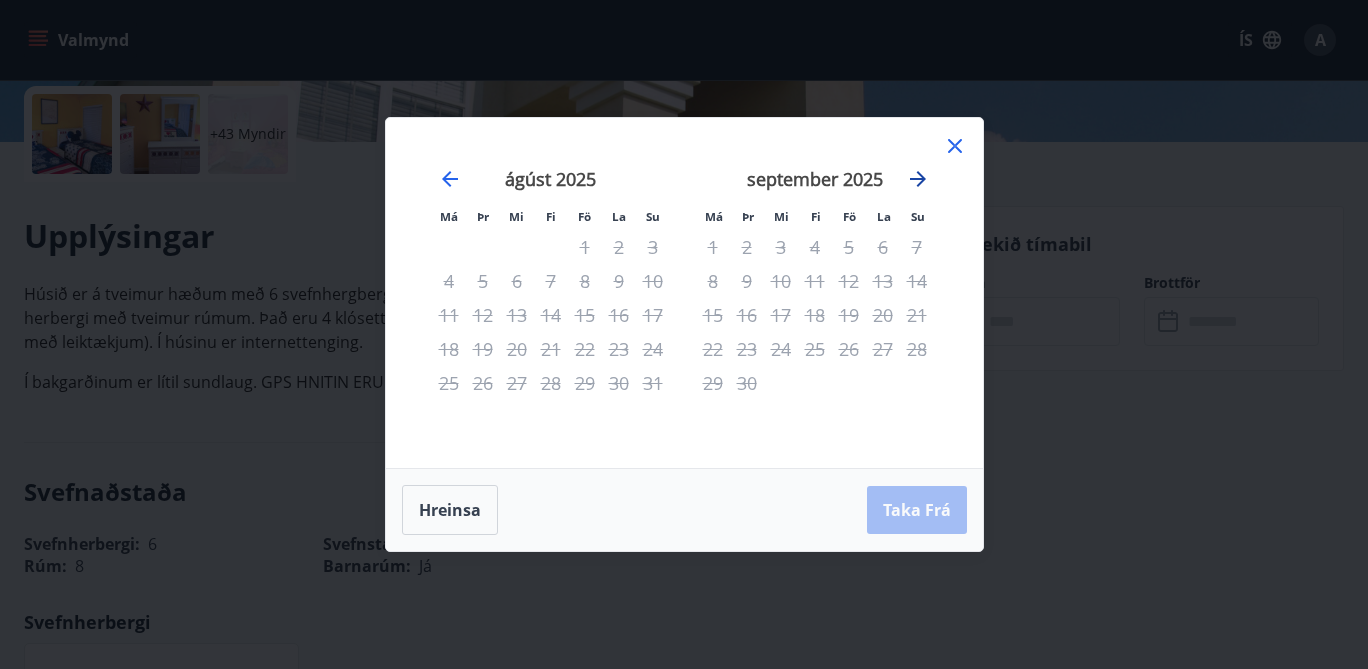 click 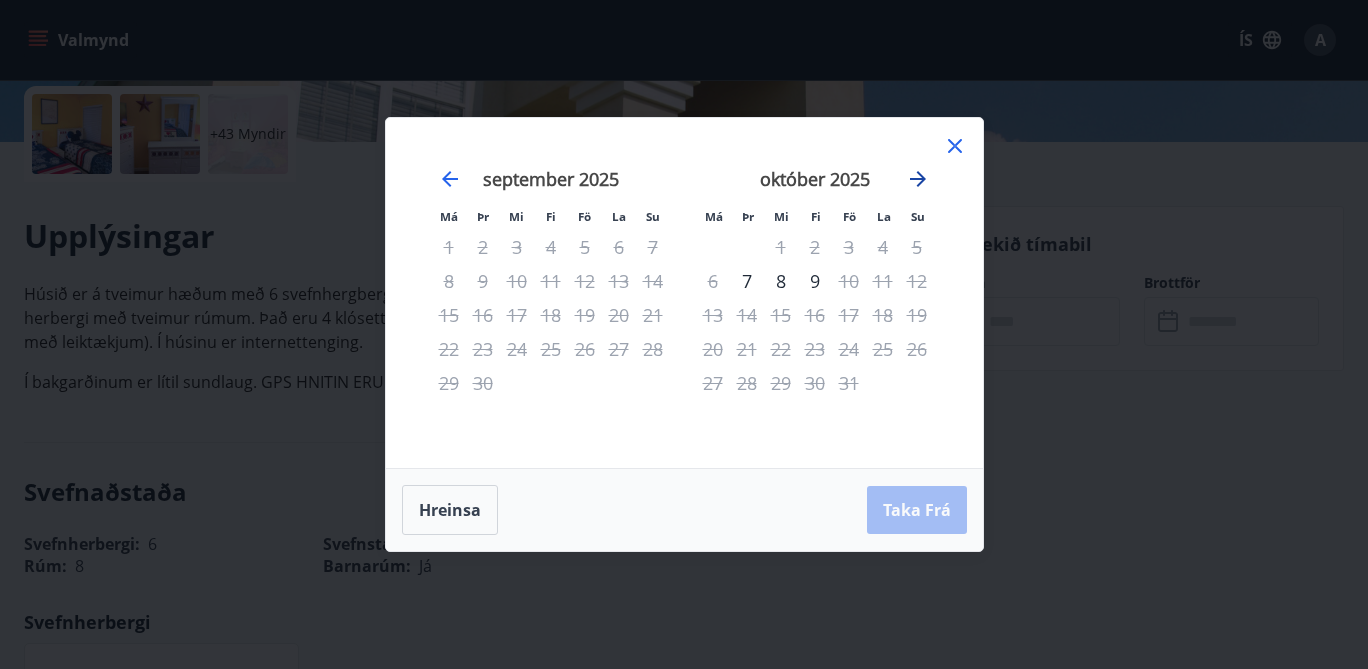 click 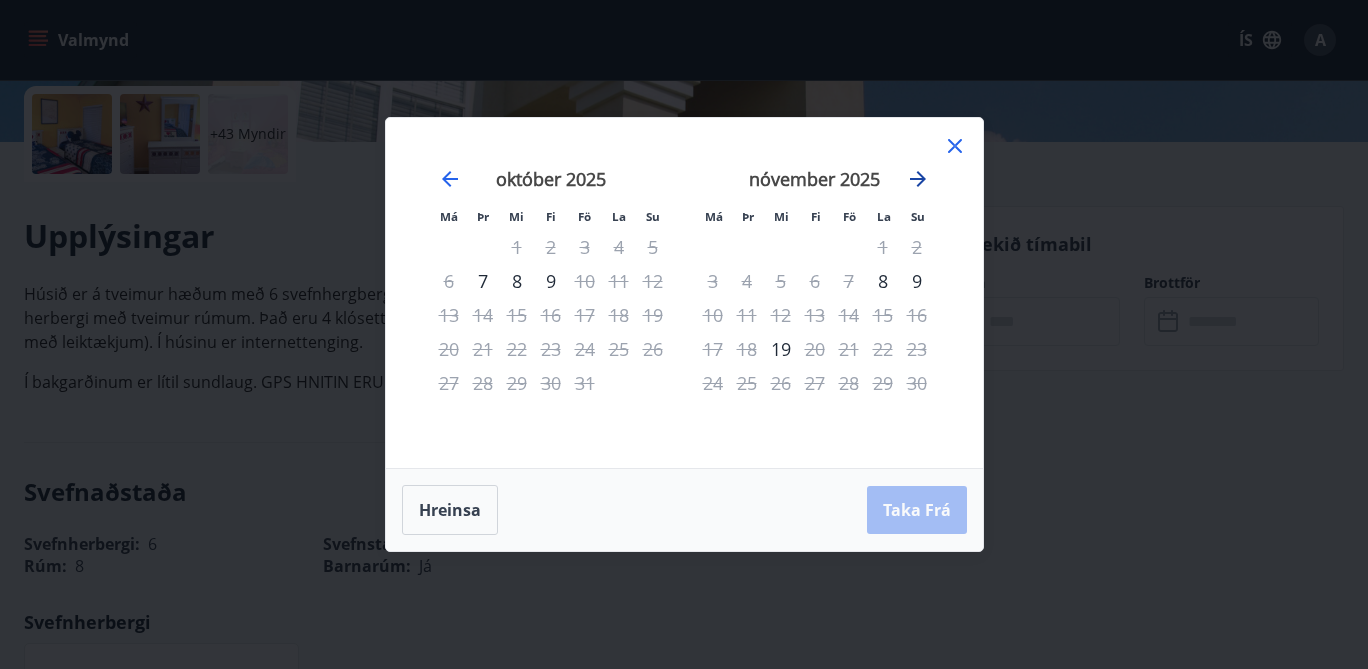 click 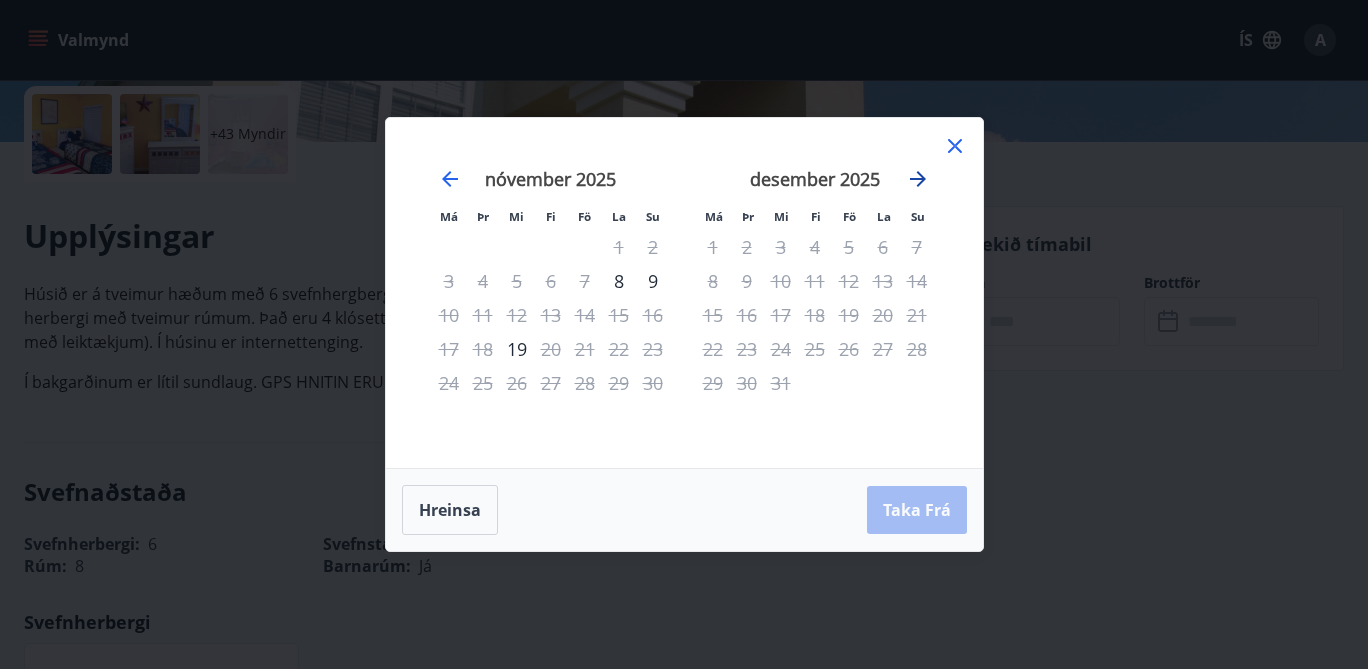 click 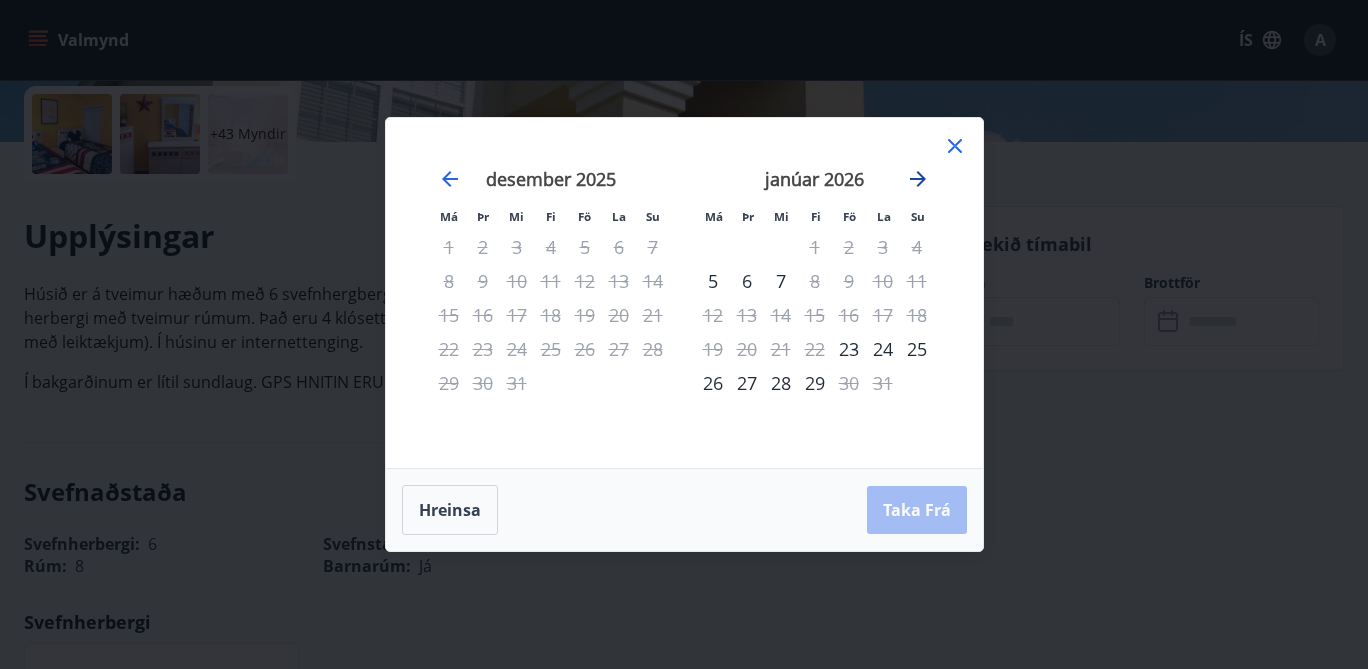 click 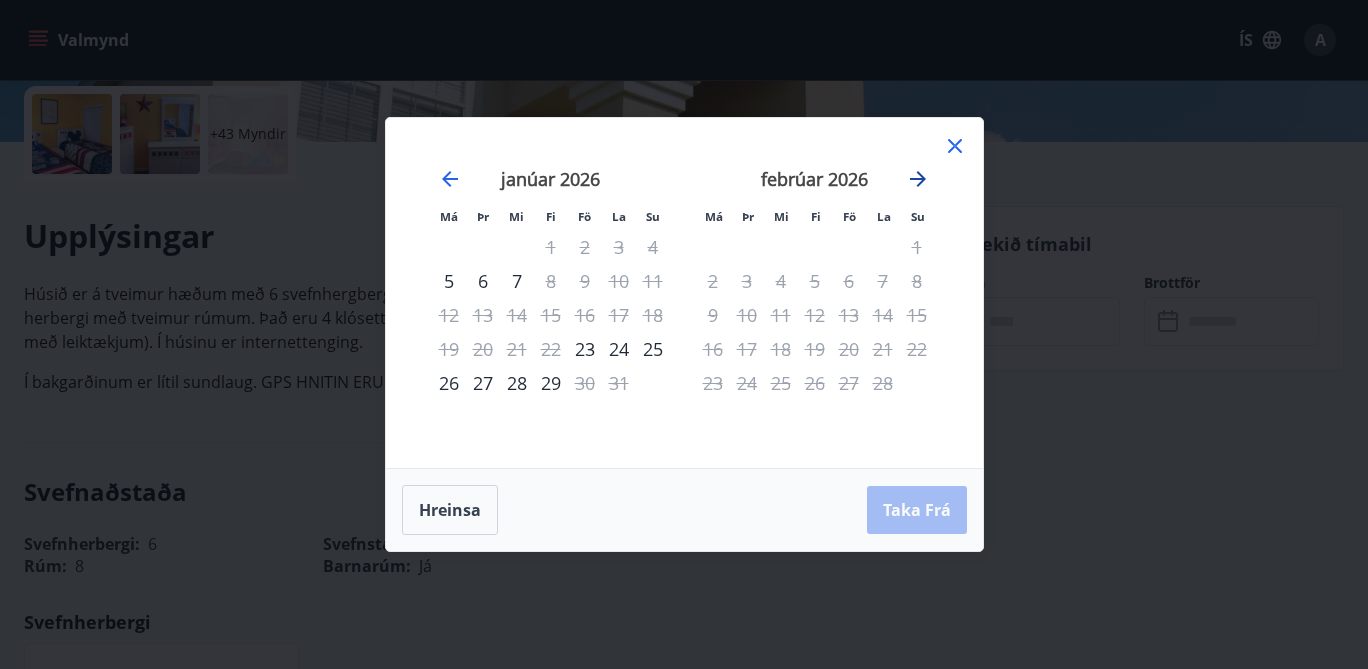 click 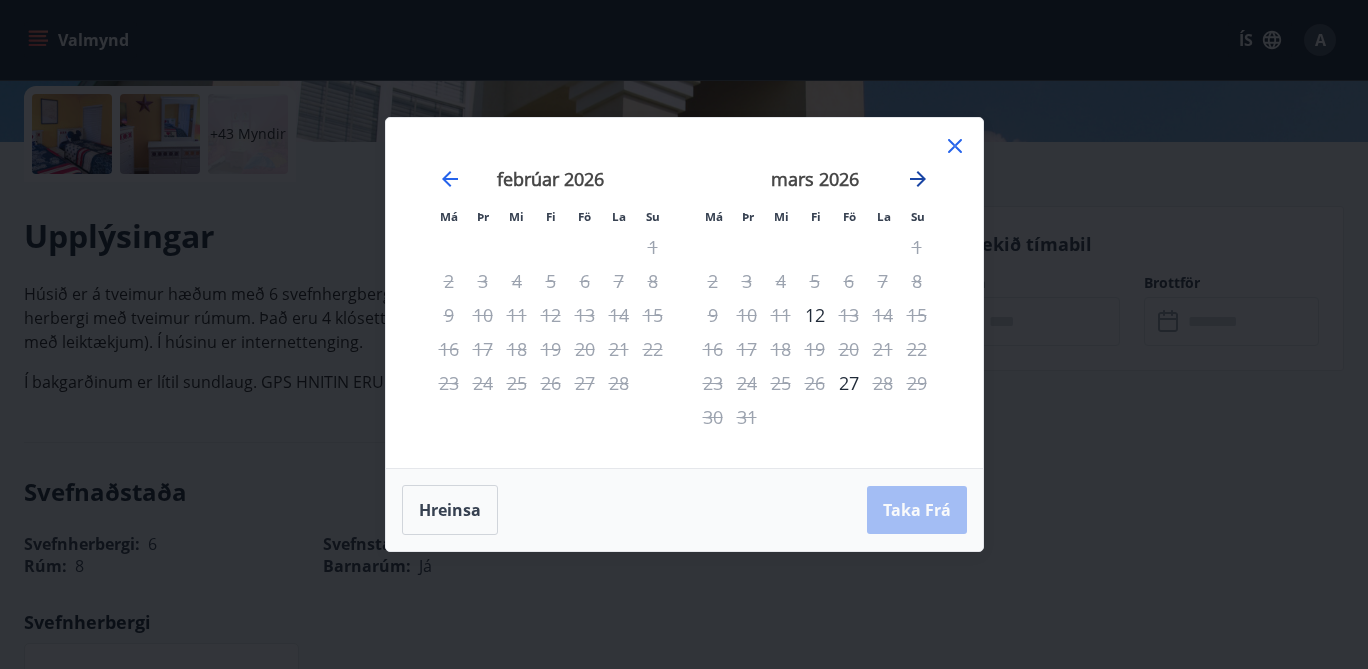 click 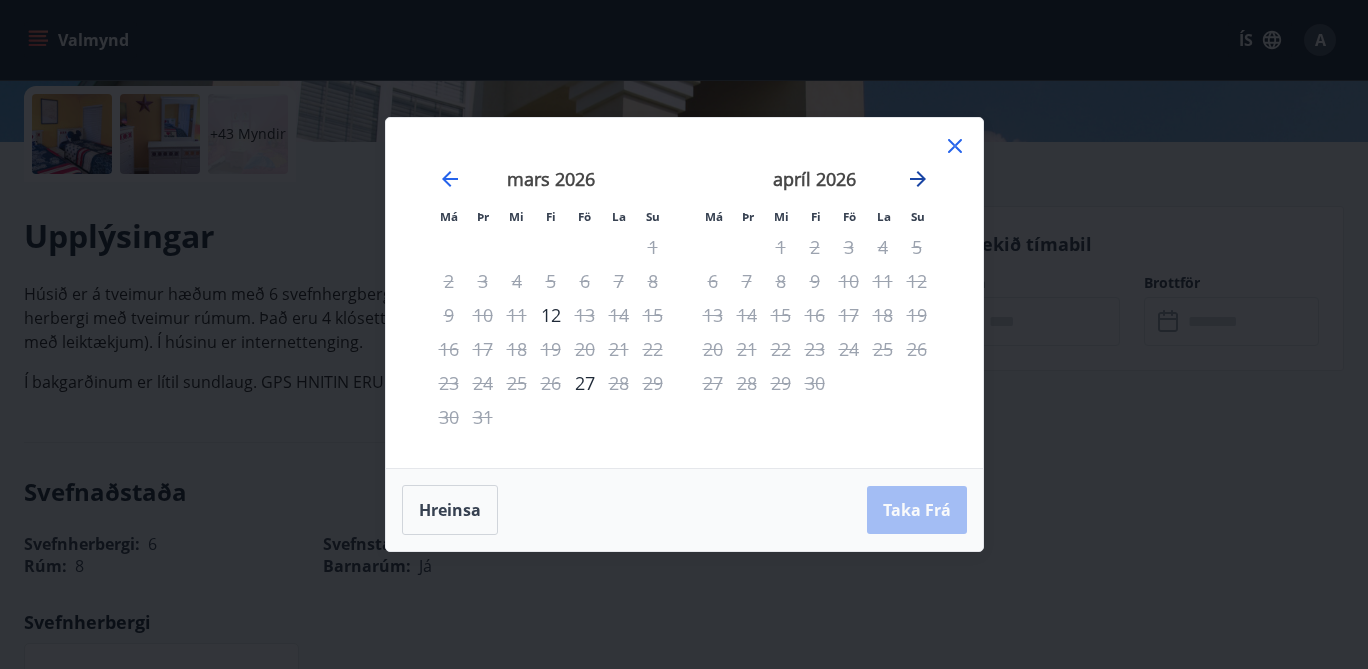 click 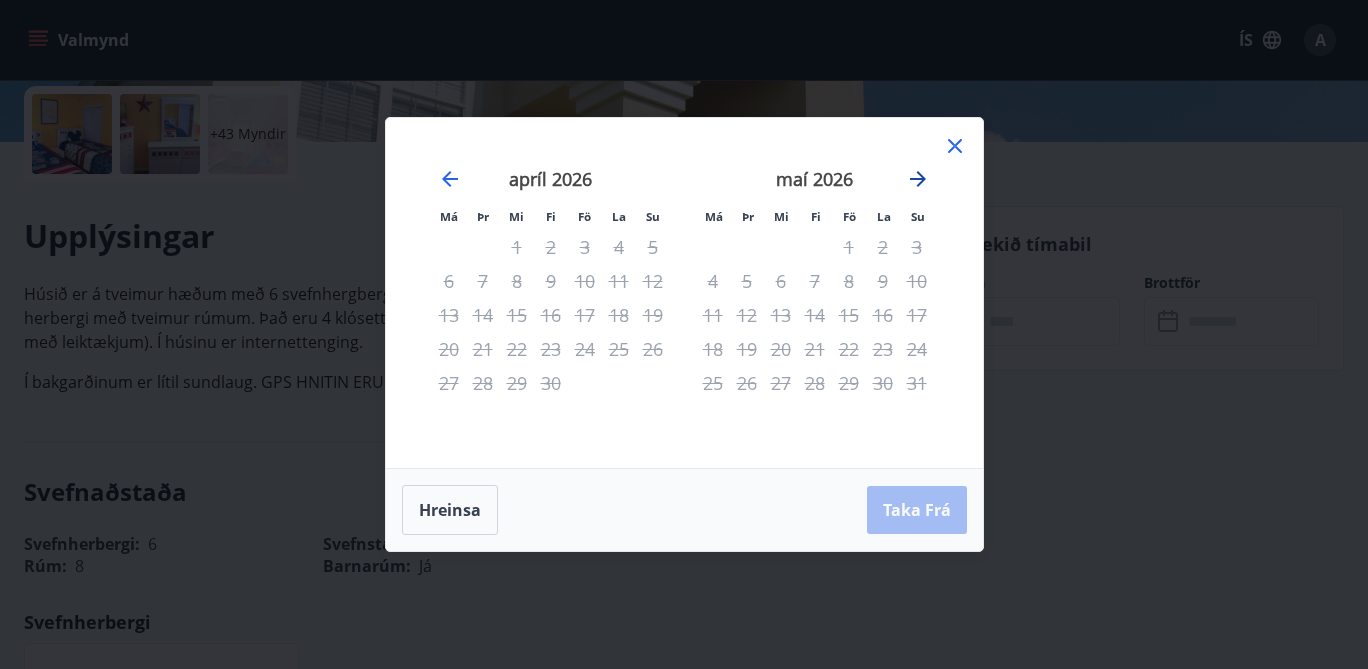 click 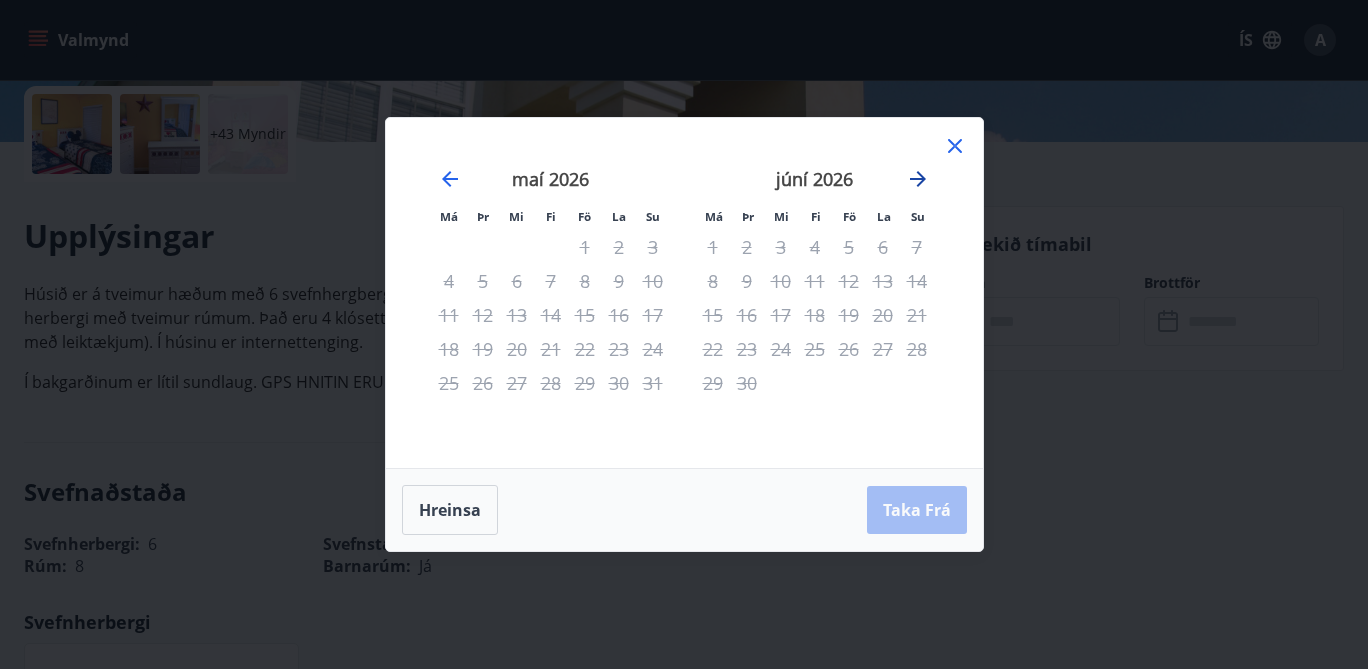 click 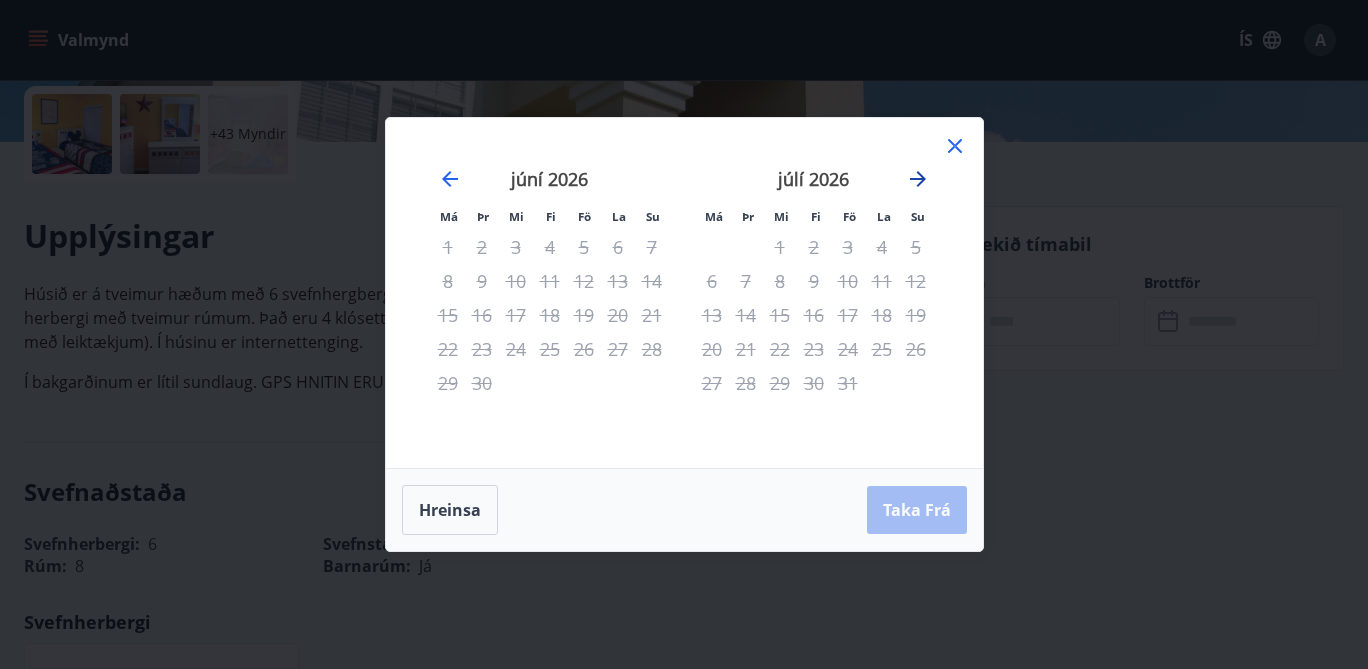 click 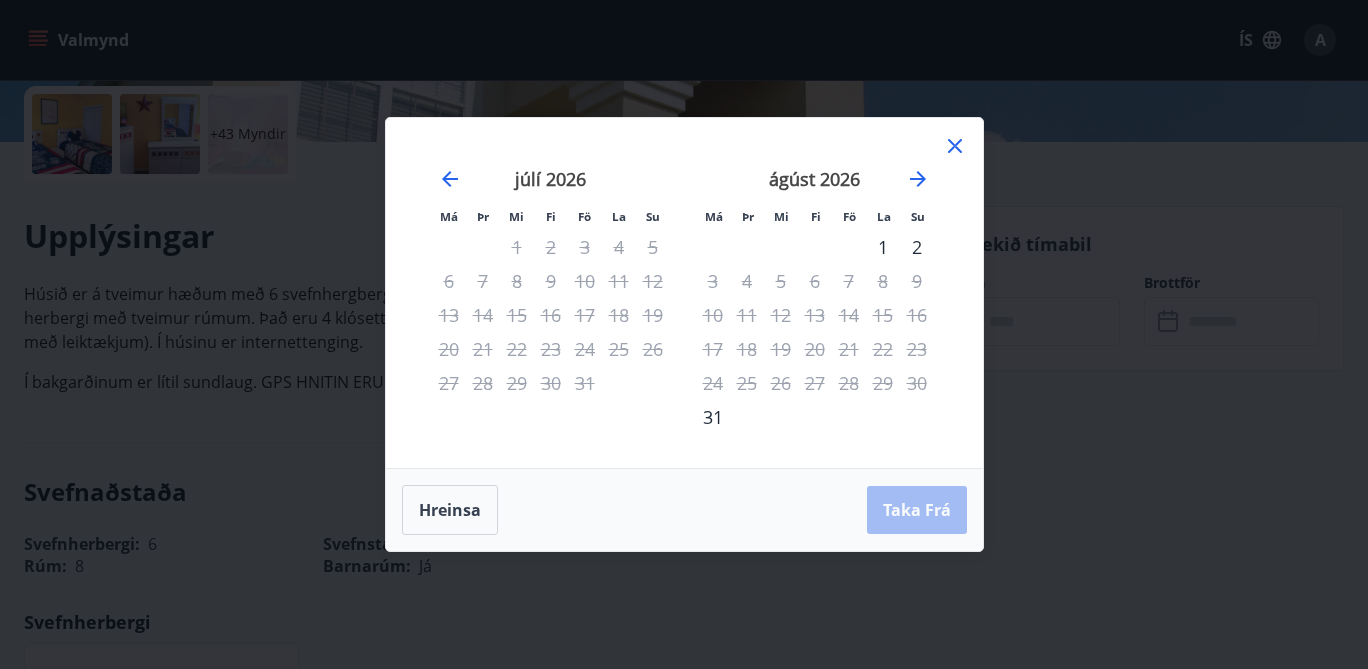 click 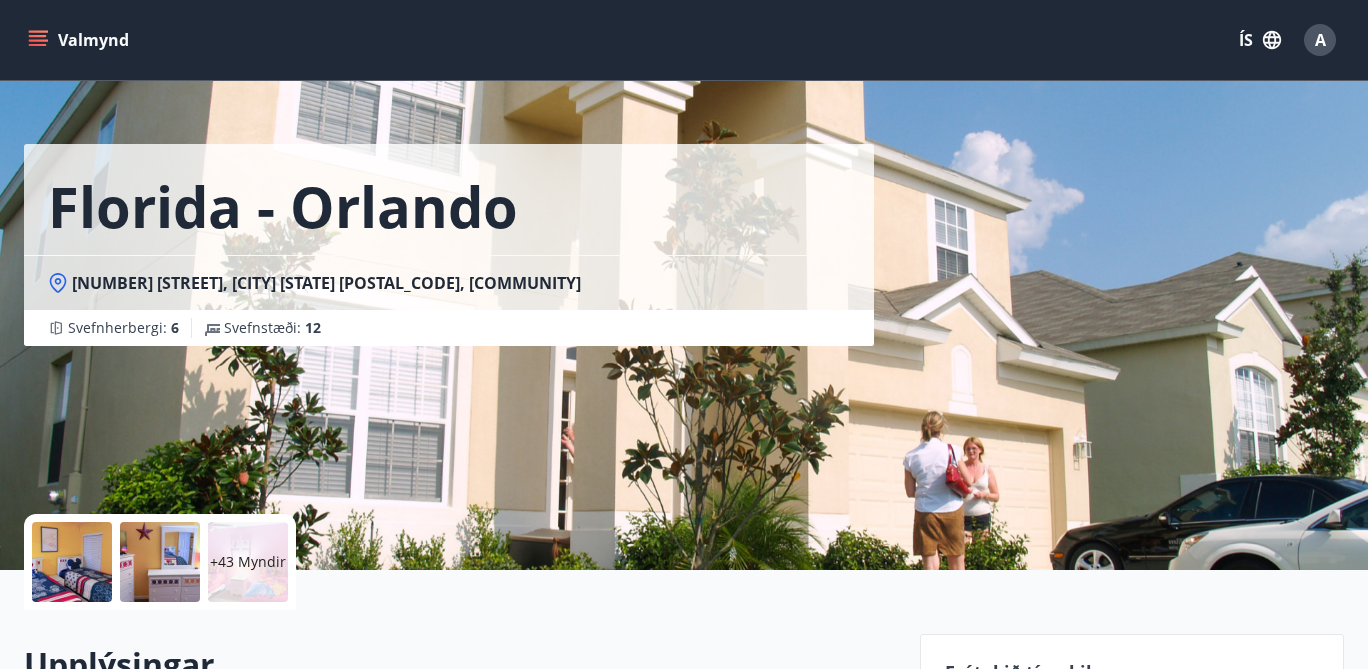 scroll, scrollTop: 0, scrollLeft: 0, axis: both 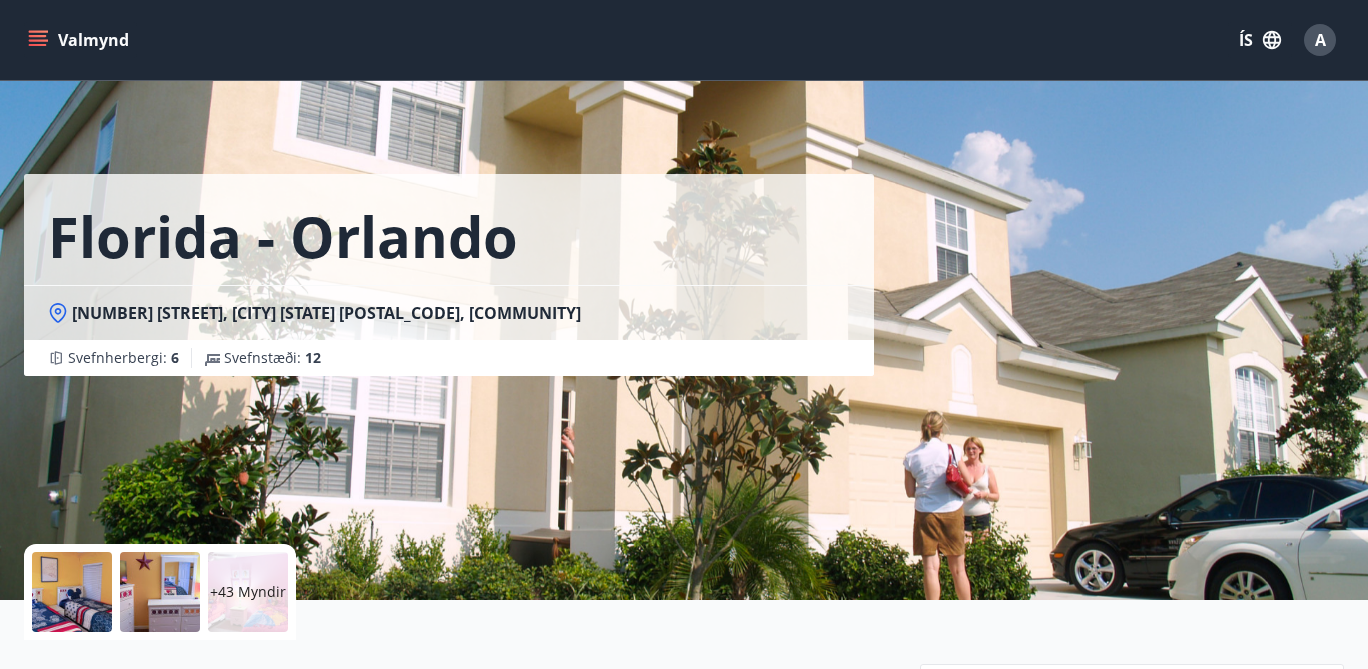 click 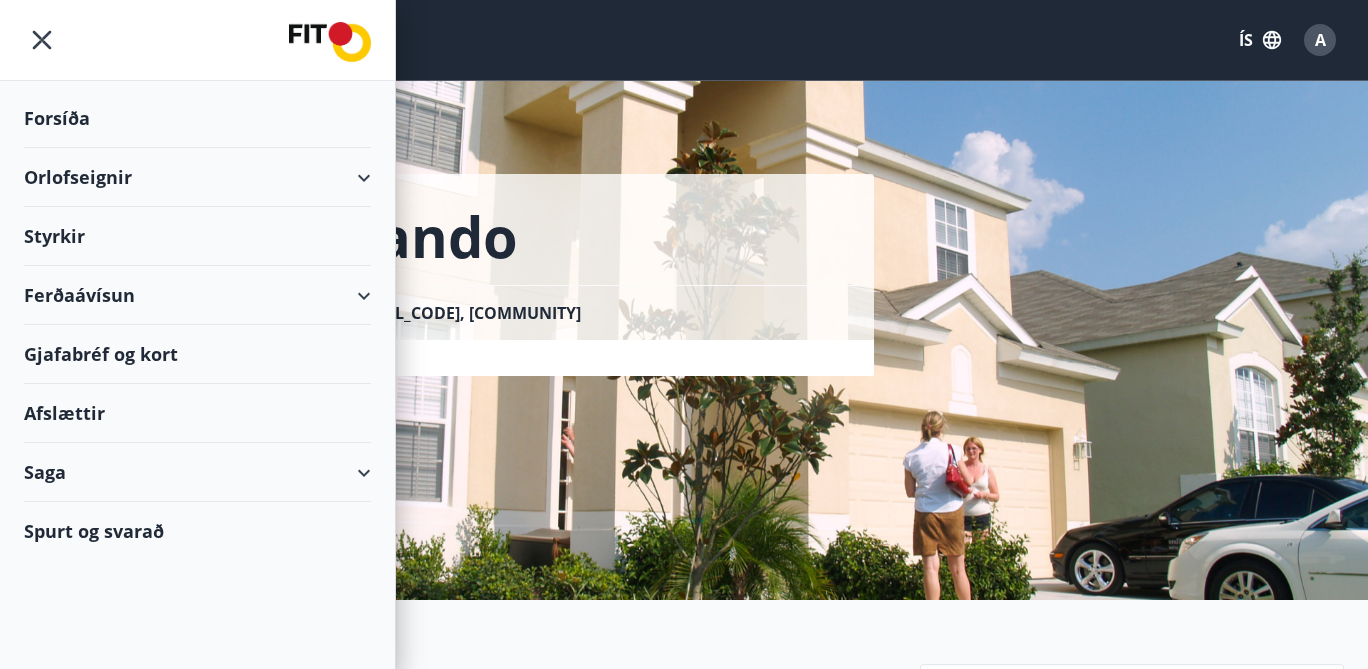 click on "Orlofseignir" at bounding box center (197, 177) 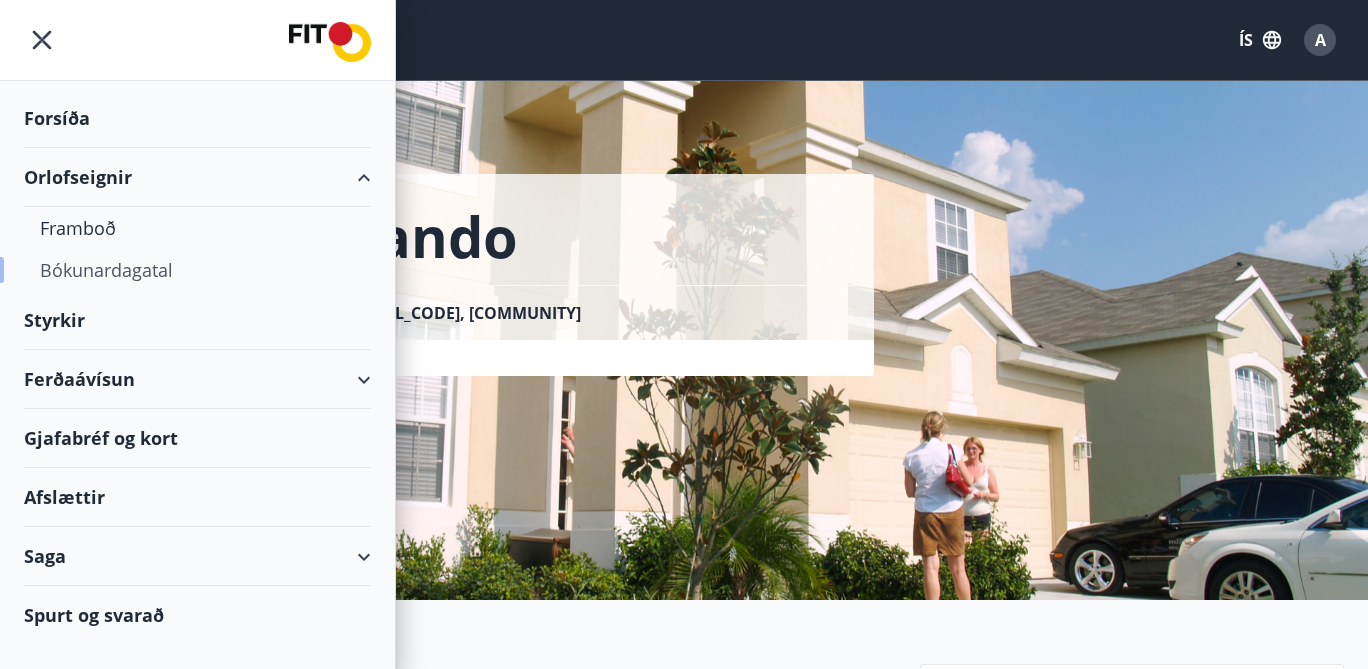 click on "Bókunardagatal" at bounding box center [197, 270] 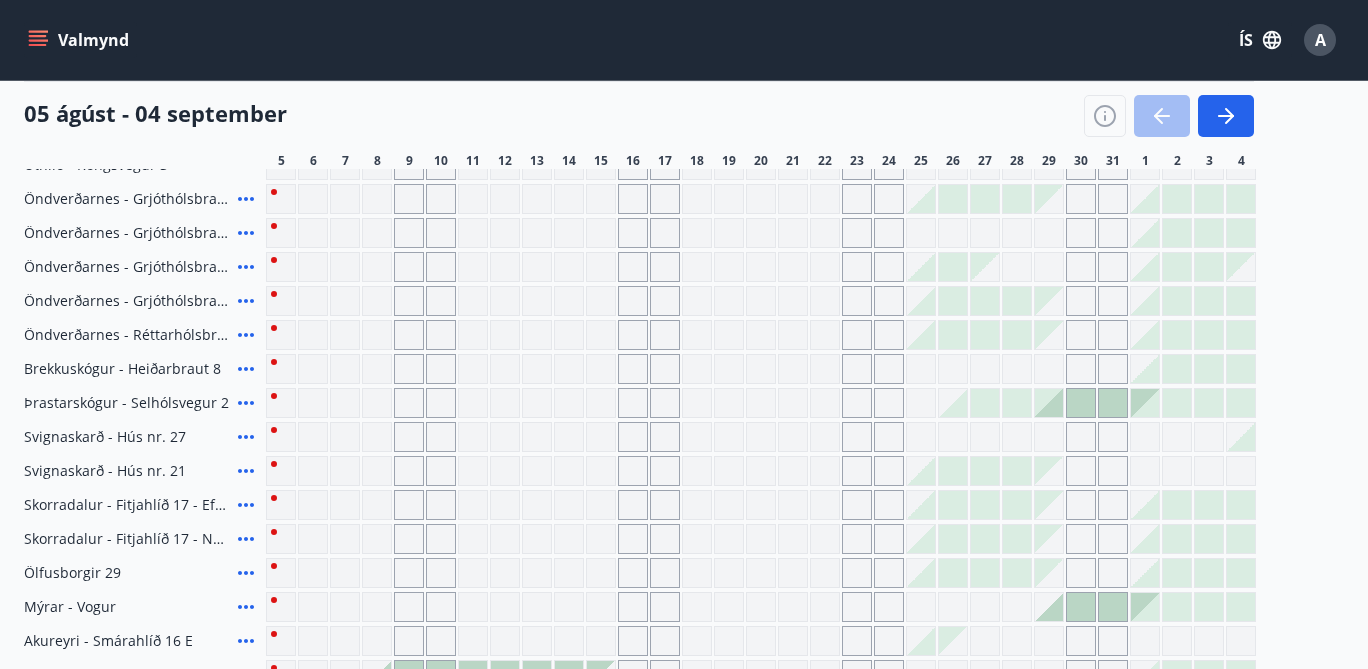 scroll, scrollTop: 0, scrollLeft: 0, axis: both 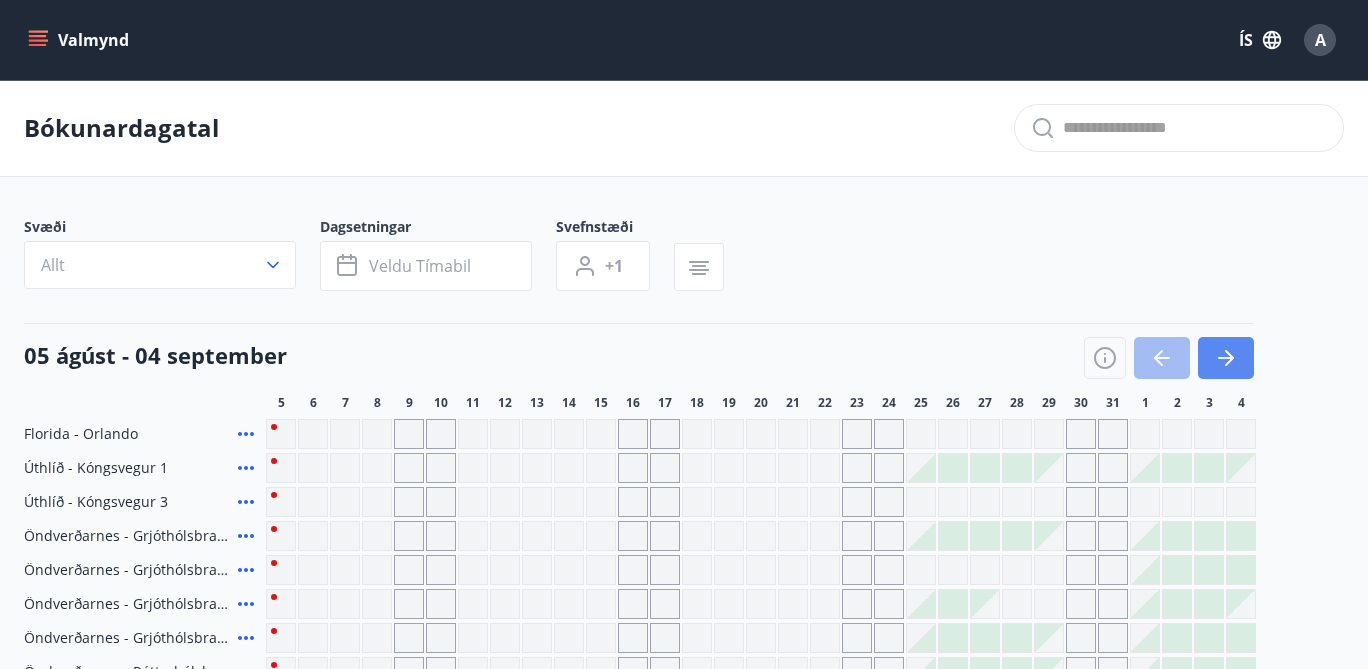 click at bounding box center (1226, 358) 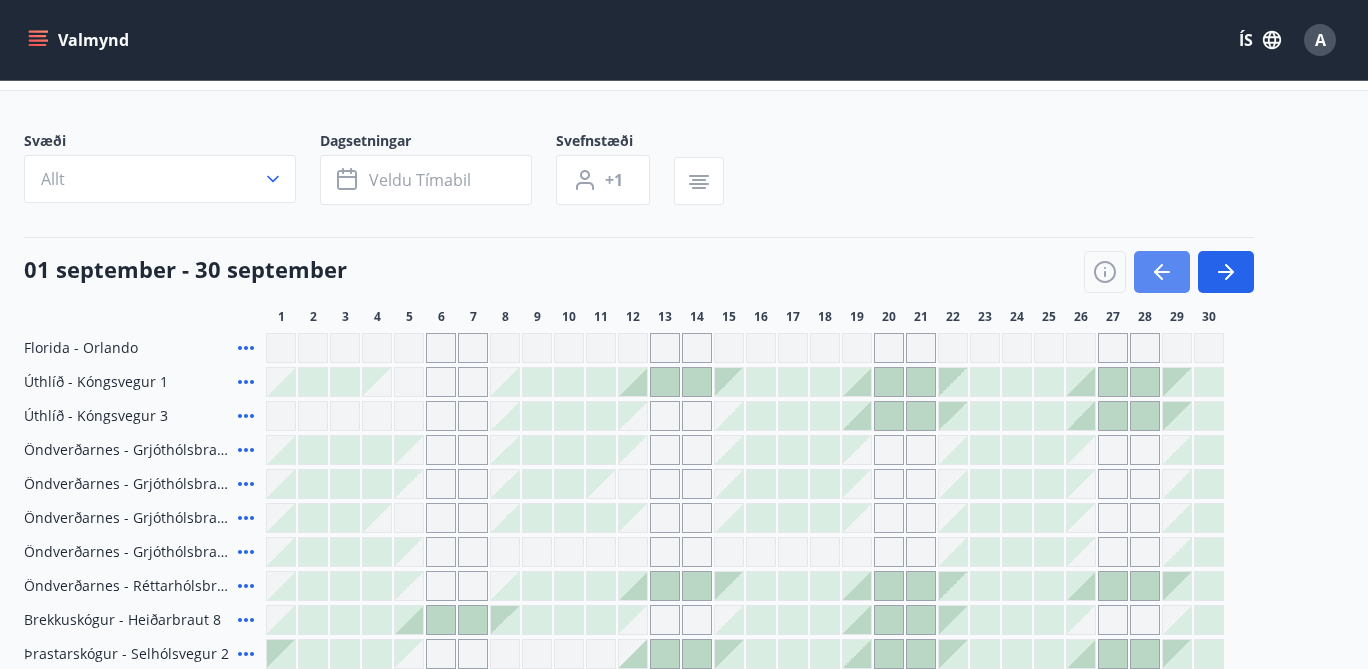 scroll, scrollTop: 62, scrollLeft: 0, axis: vertical 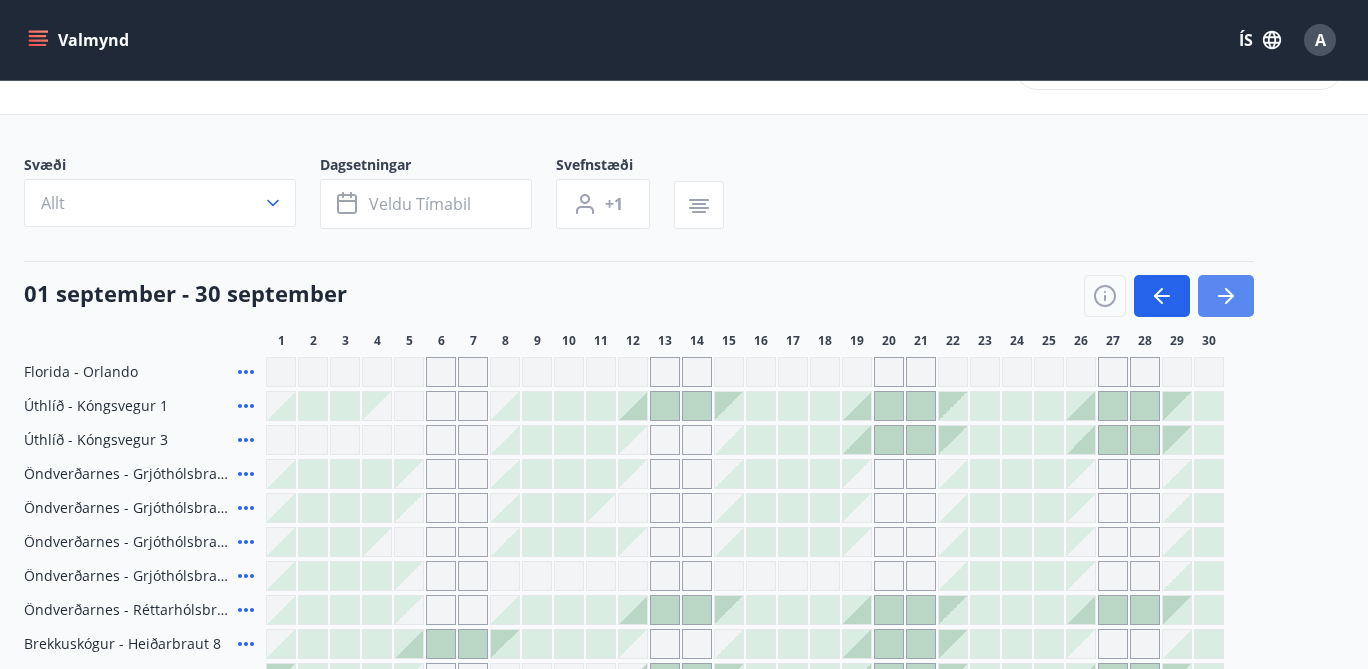 click 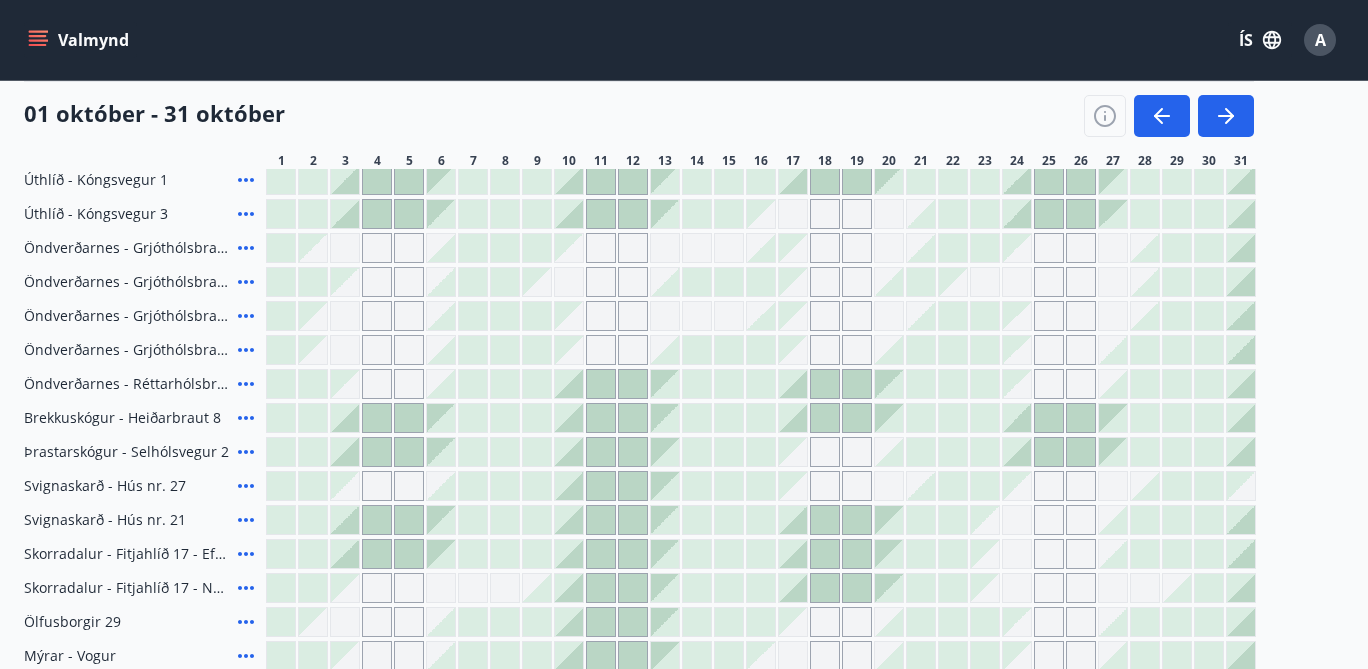 scroll, scrollTop: 263, scrollLeft: 0, axis: vertical 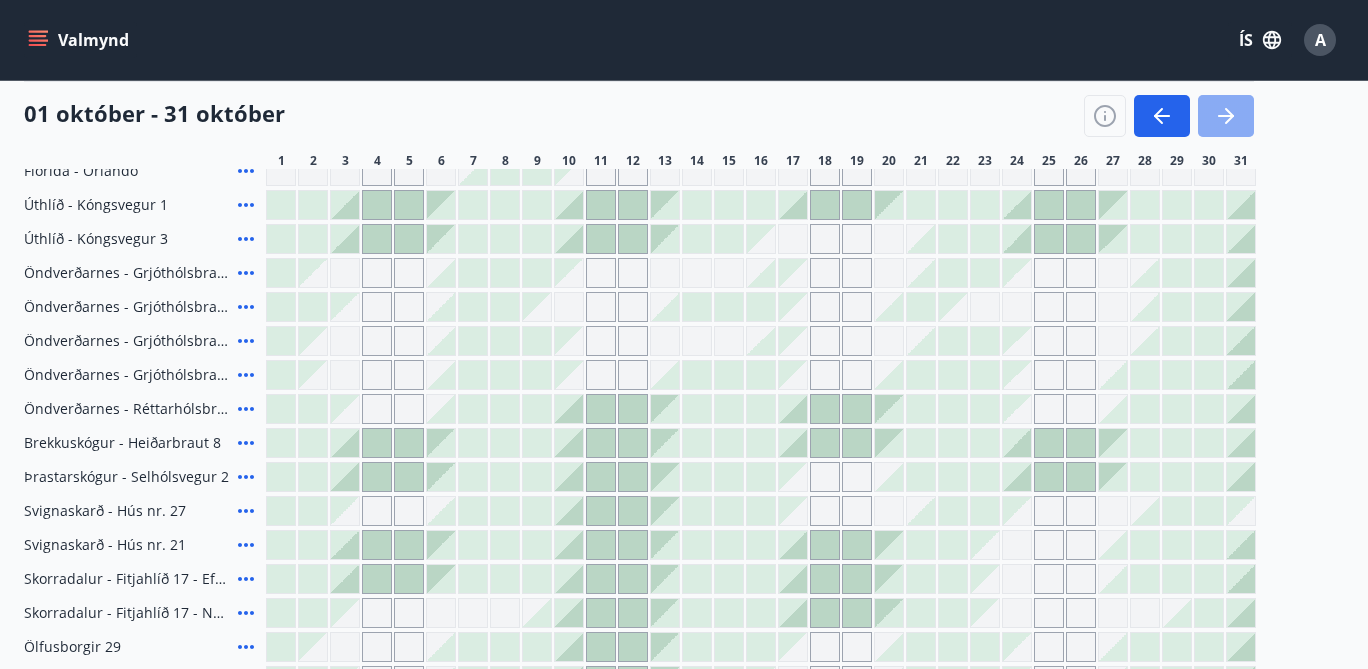 click 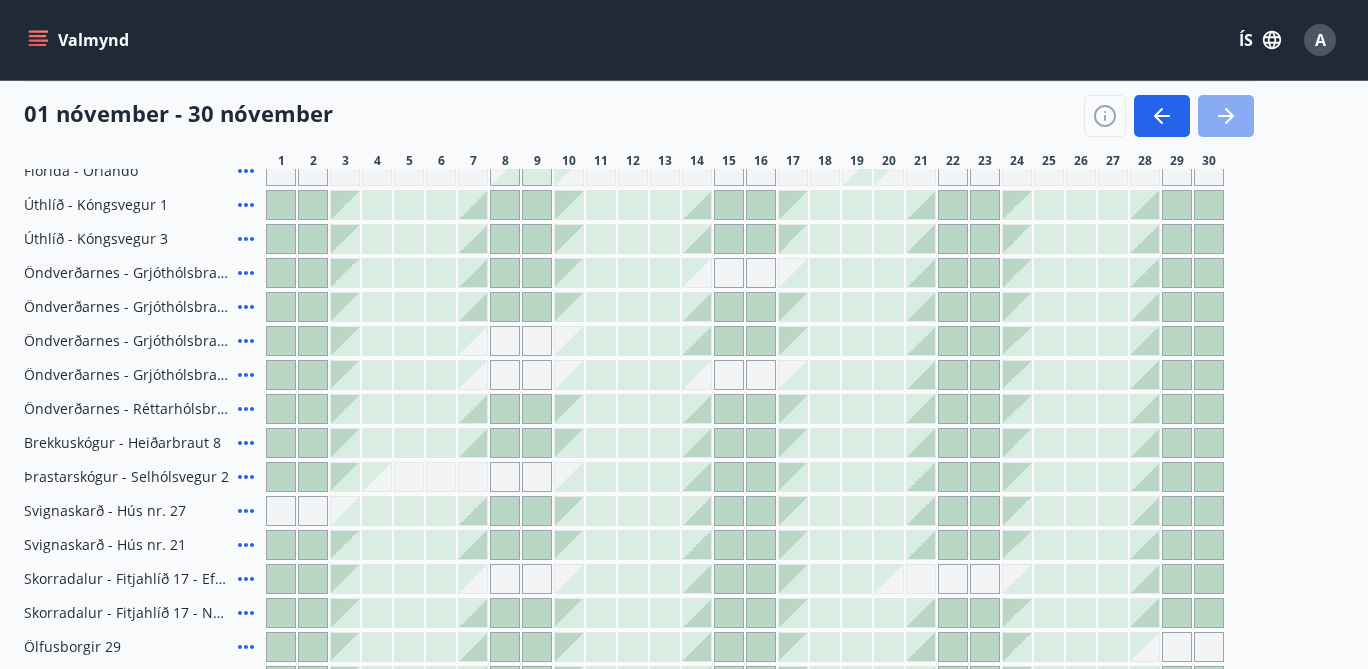 click 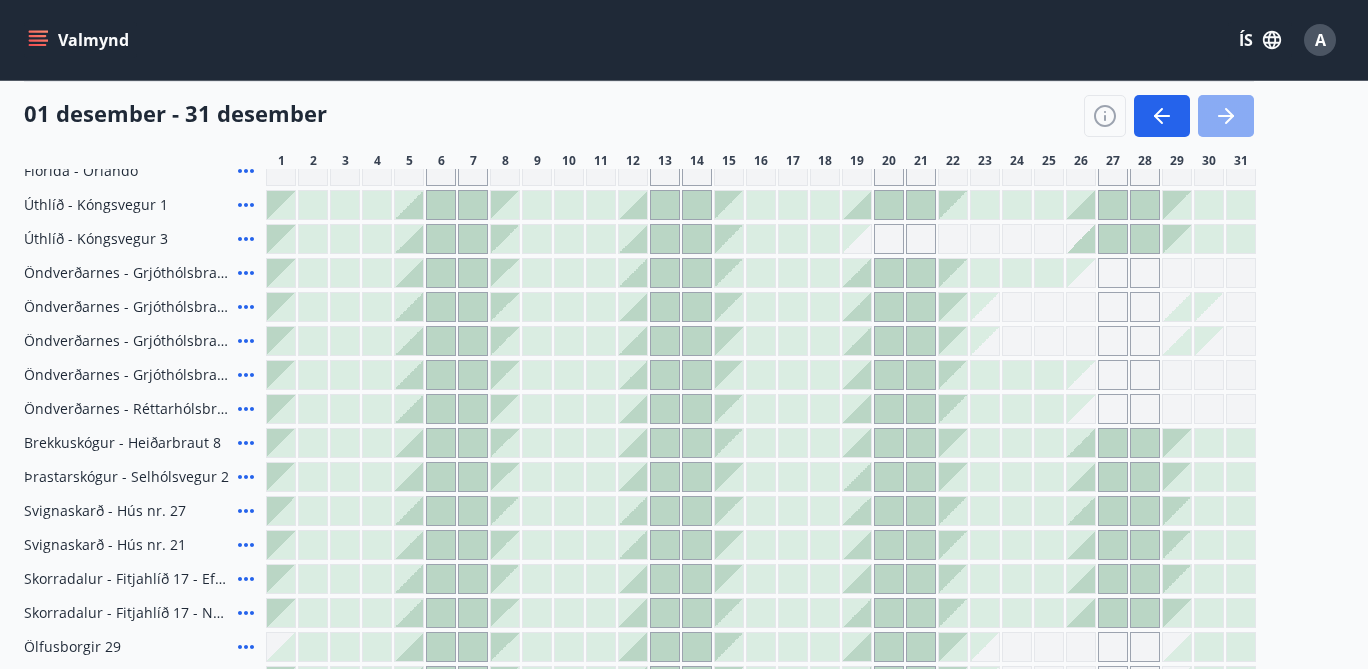 click 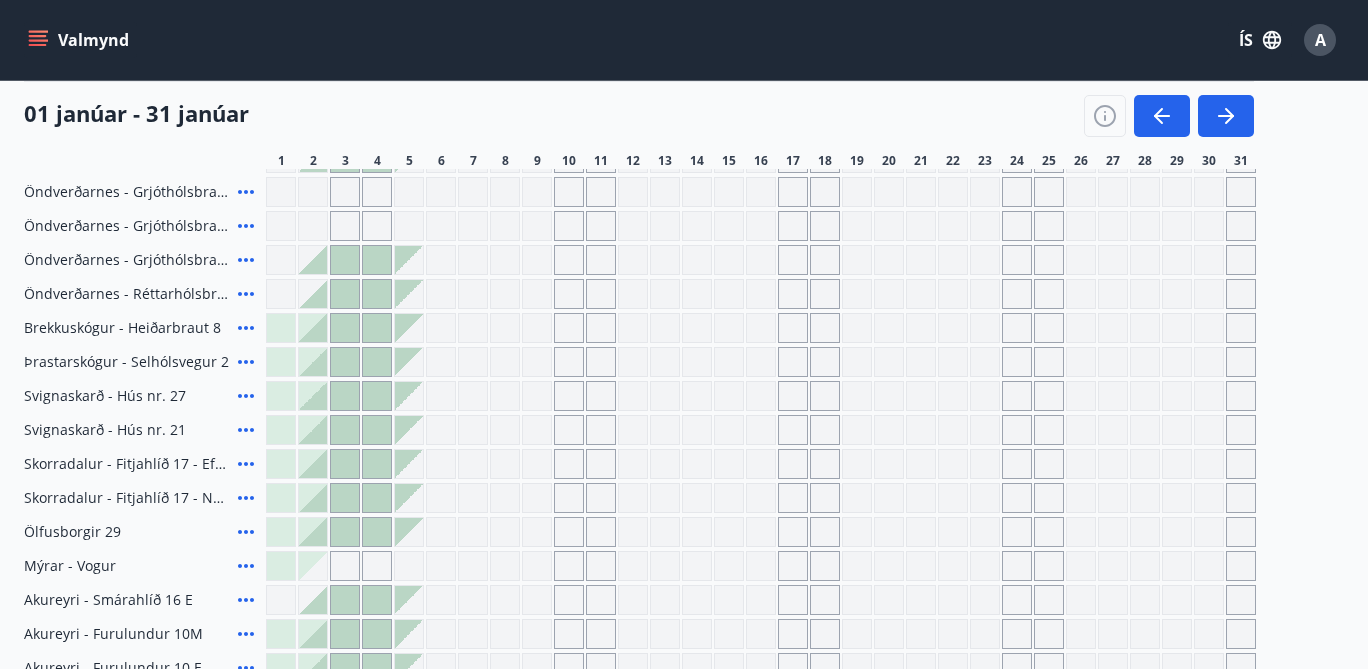 scroll, scrollTop: 402, scrollLeft: 0, axis: vertical 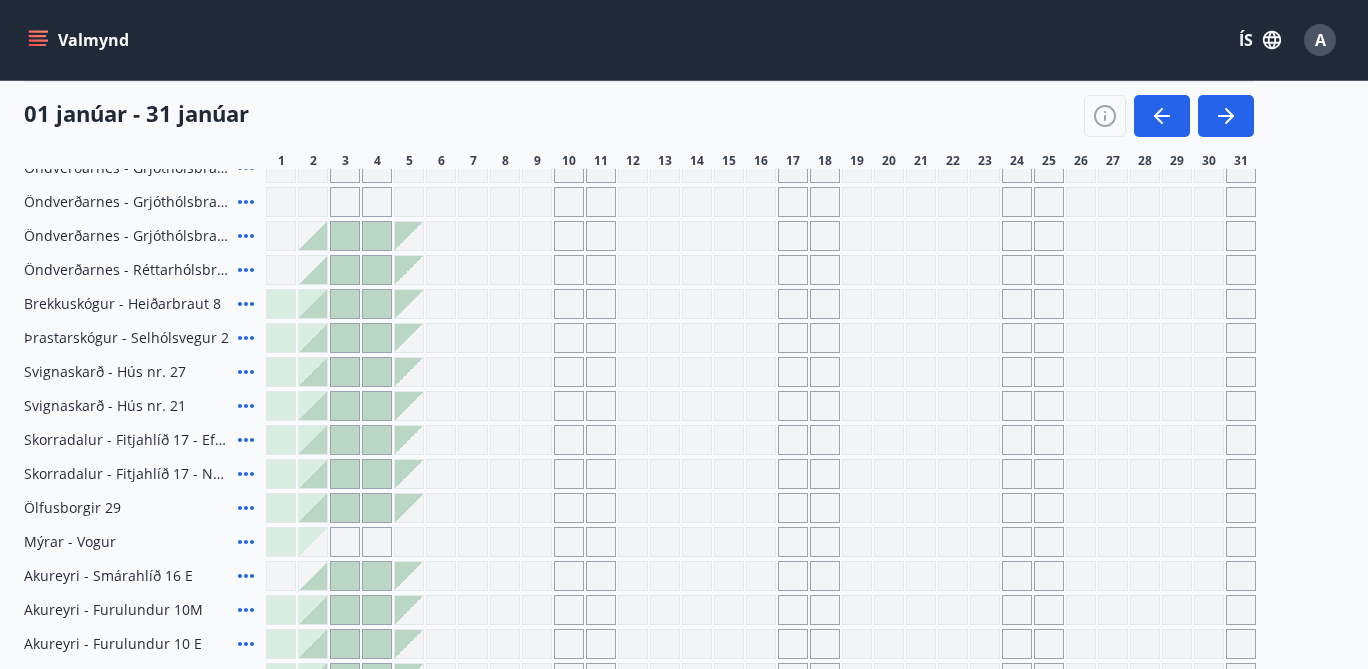 click on "A" at bounding box center (1320, 40) 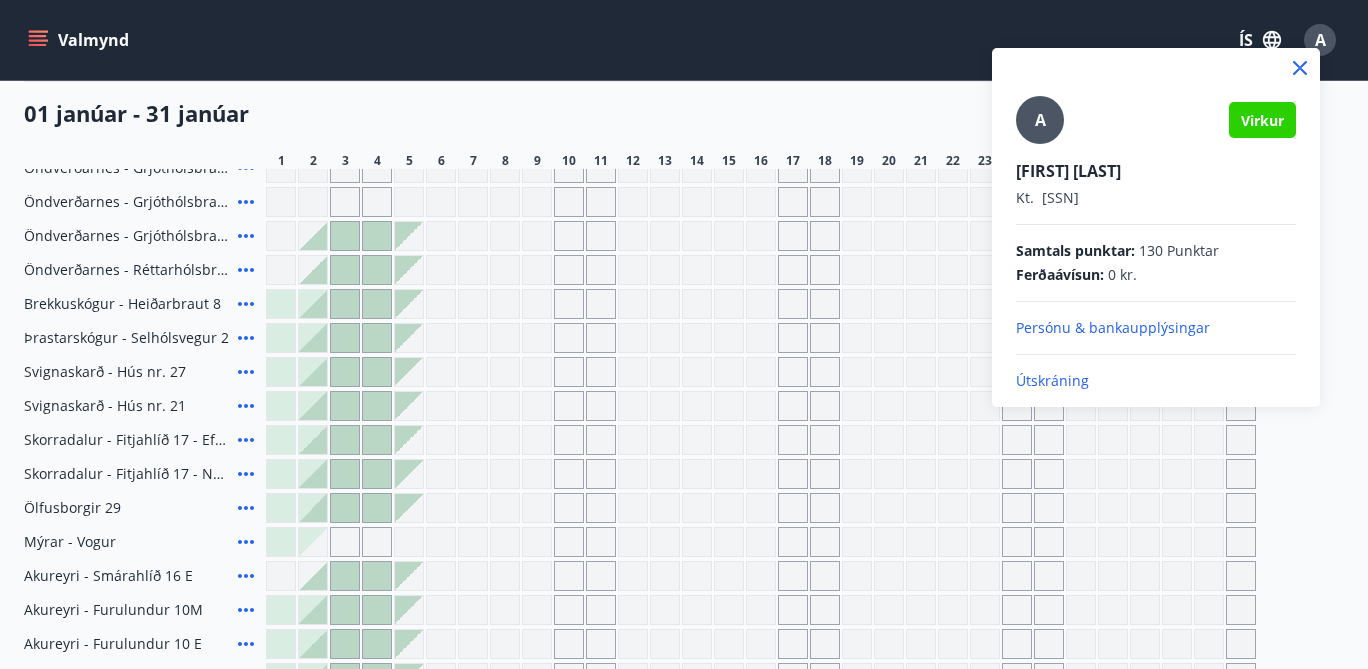click on "Útskráning" at bounding box center [1156, 381] 